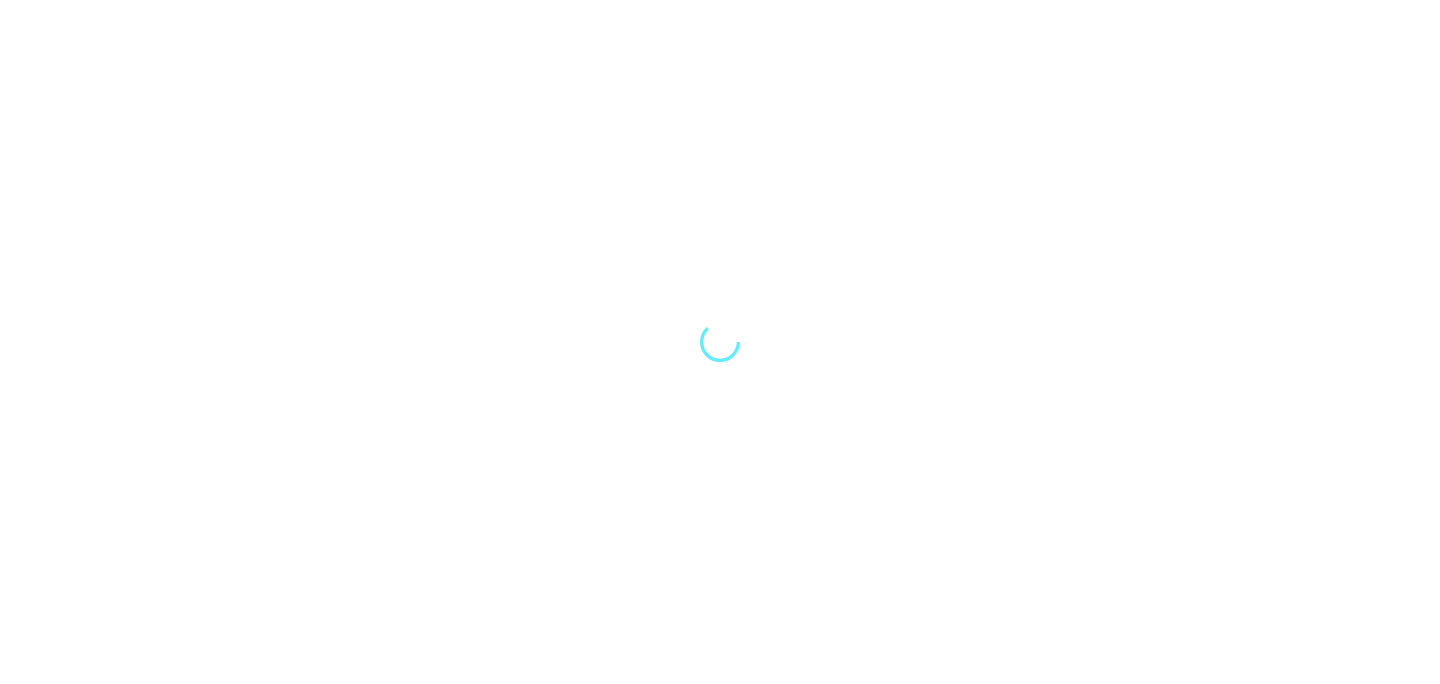 scroll, scrollTop: 0, scrollLeft: 0, axis: both 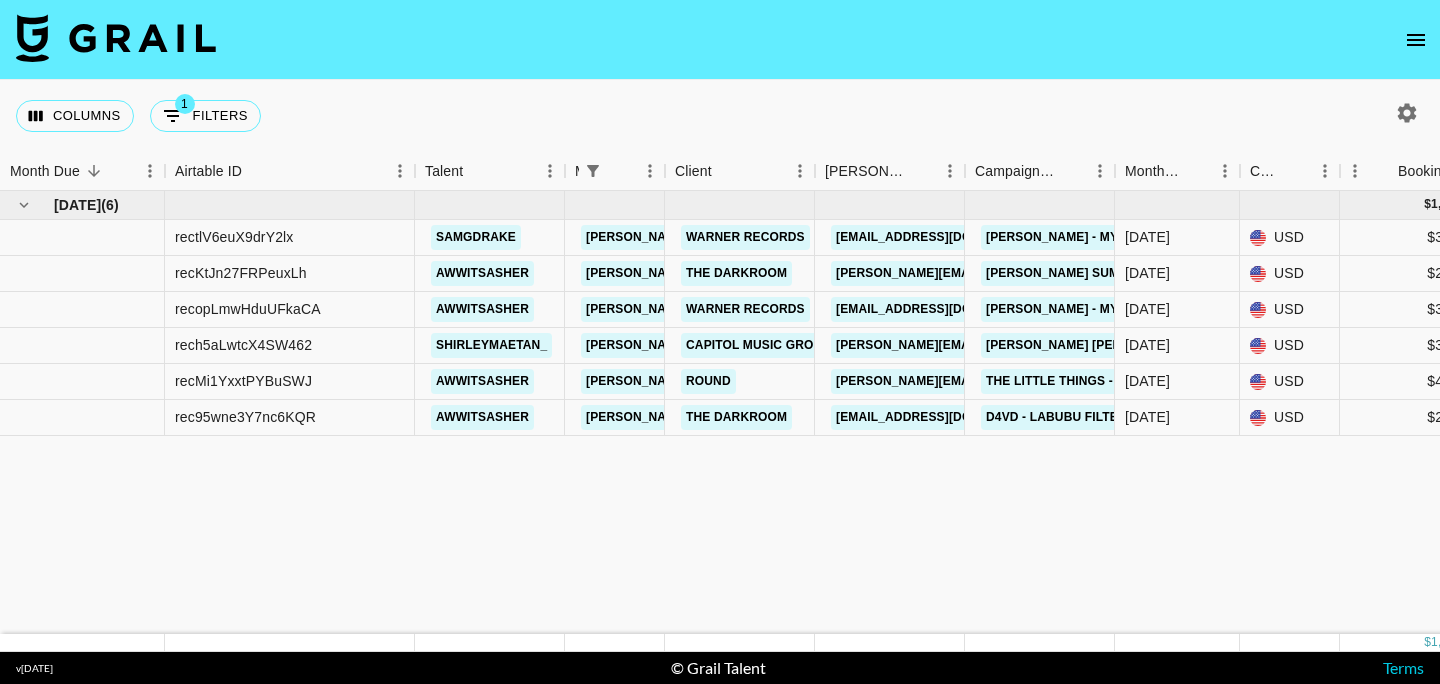 click 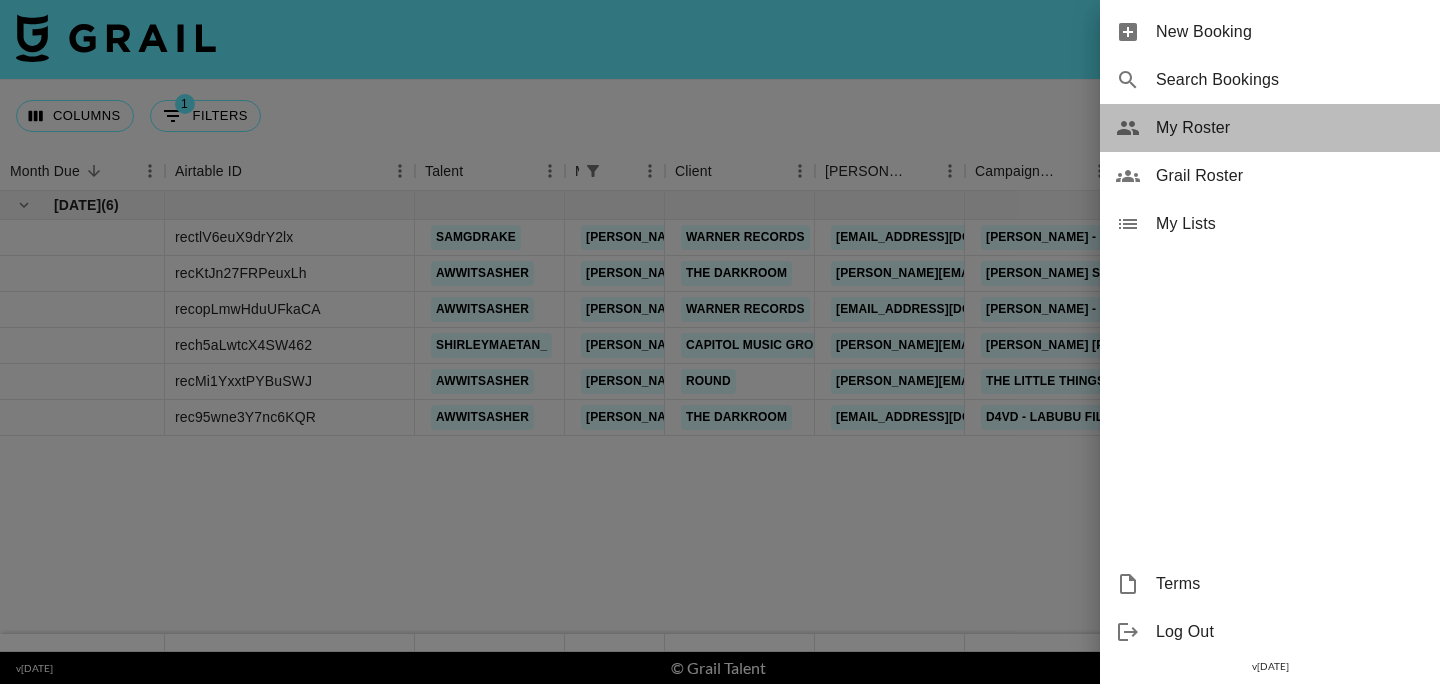 click on "My Roster" at bounding box center (1270, 128) 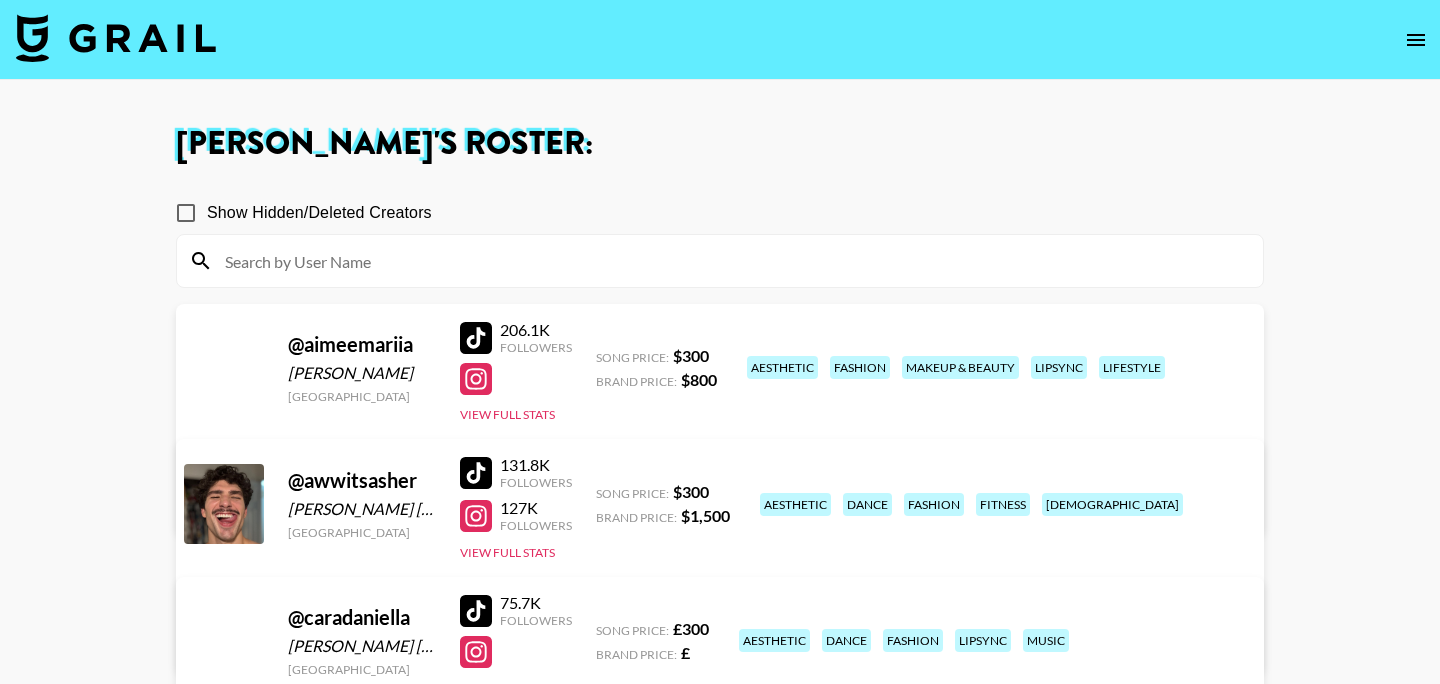 scroll, scrollTop: 0, scrollLeft: 0, axis: both 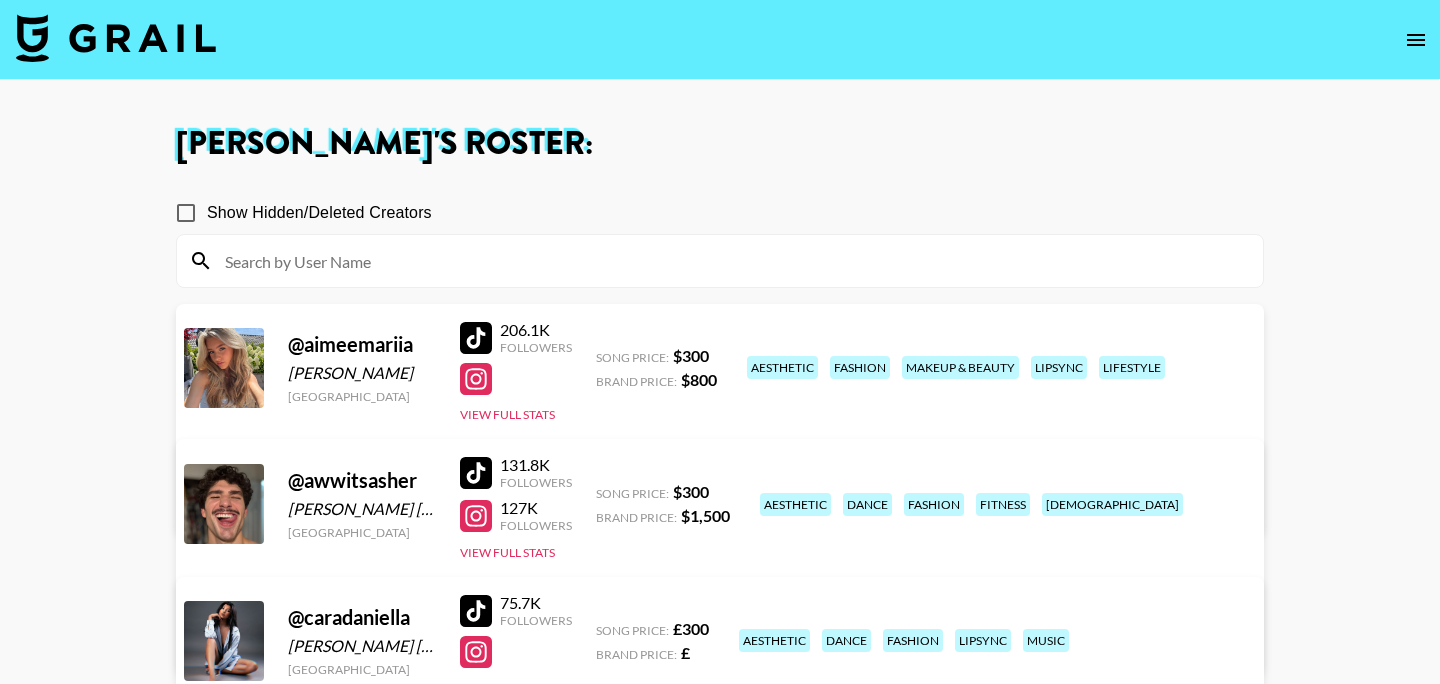 click on "Show Hidden/Deleted Creators" at bounding box center [186, 213] 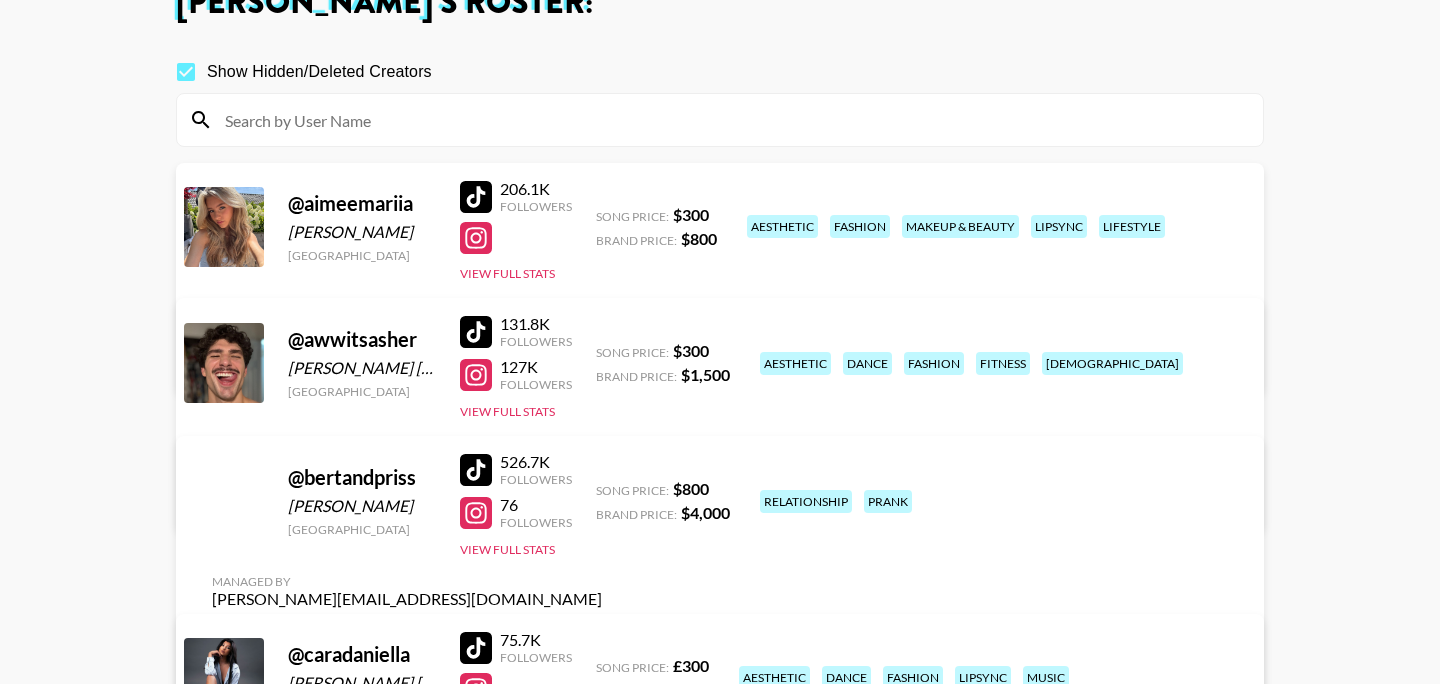 scroll, scrollTop: 142, scrollLeft: 0, axis: vertical 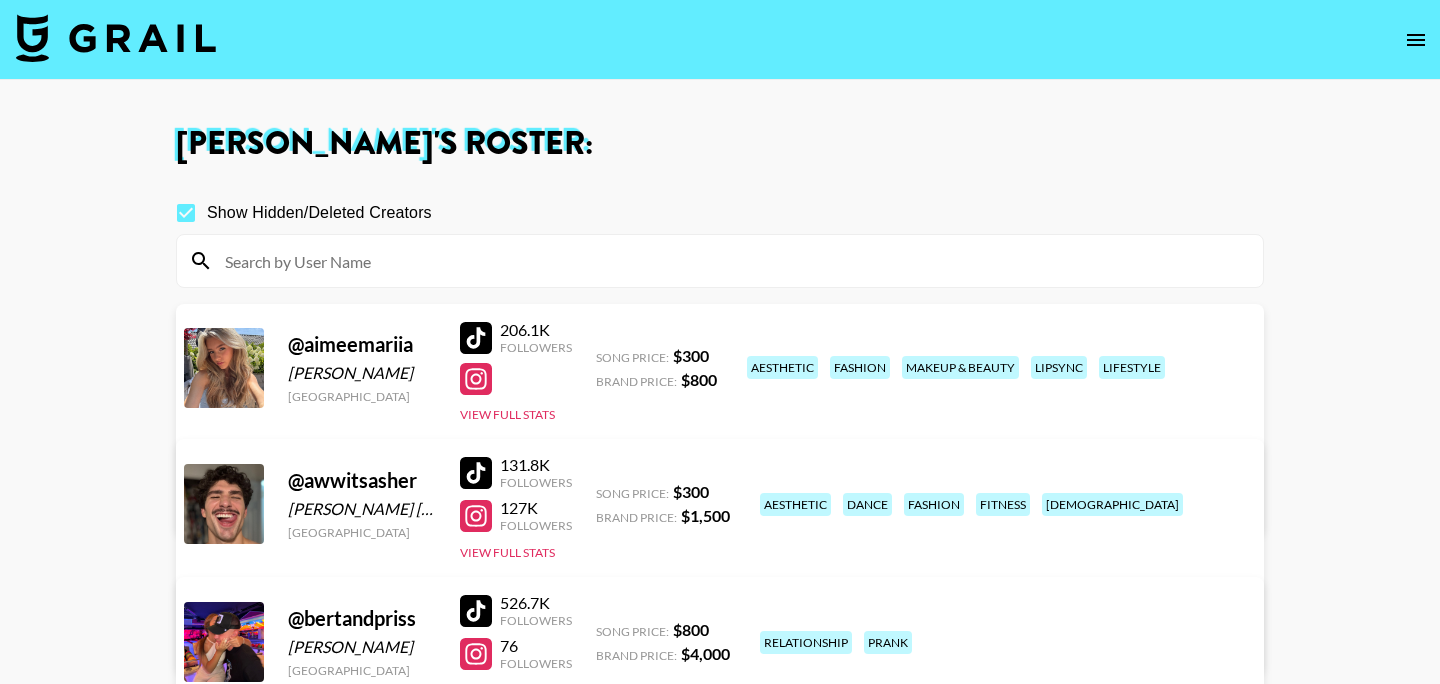 click on "Show Hidden/Deleted Creators" at bounding box center [186, 213] 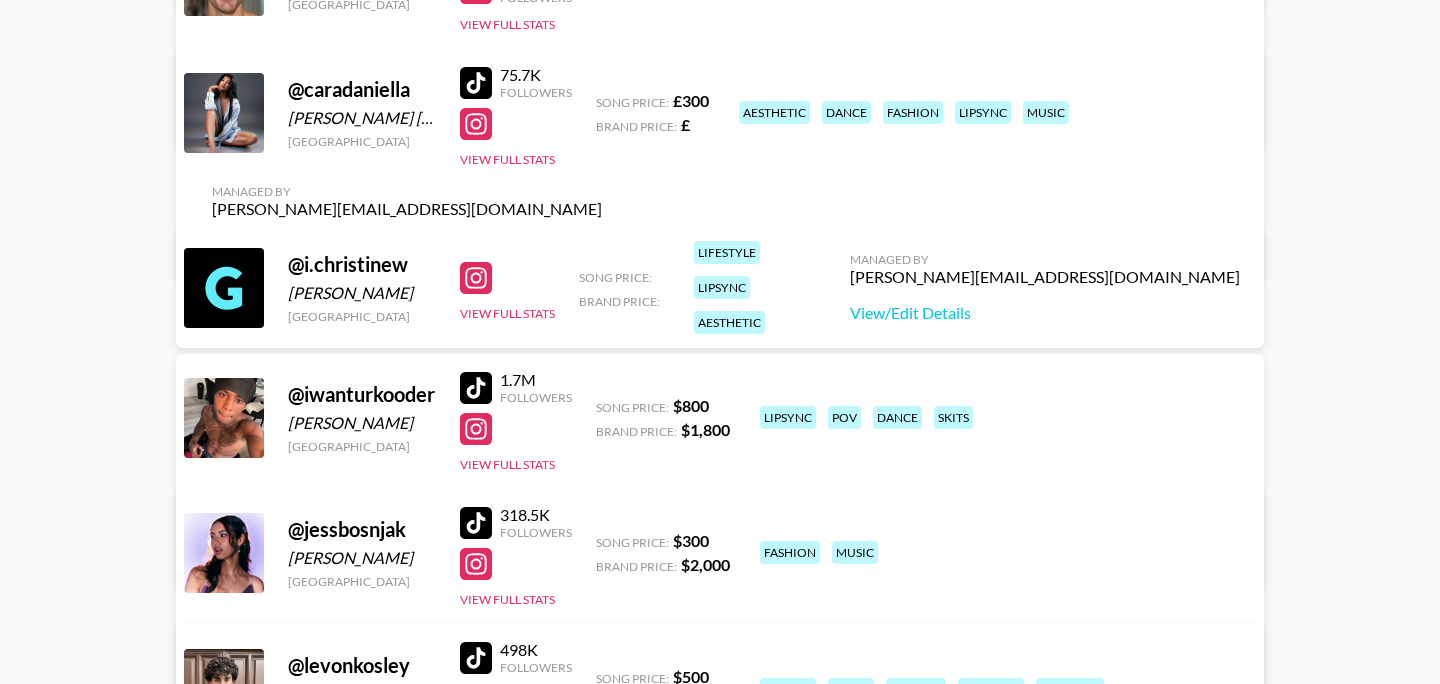 scroll, scrollTop: 540, scrollLeft: 0, axis: vertical 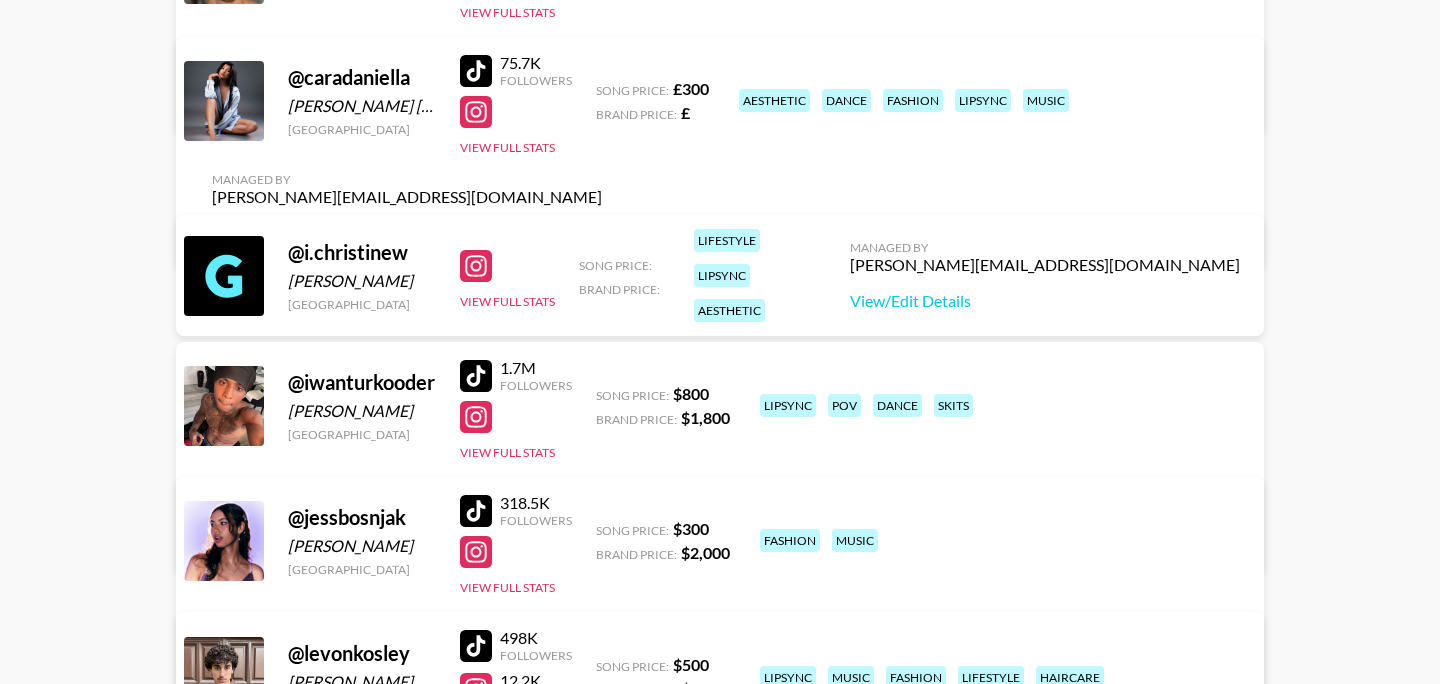click at bounding box center (476, 376) 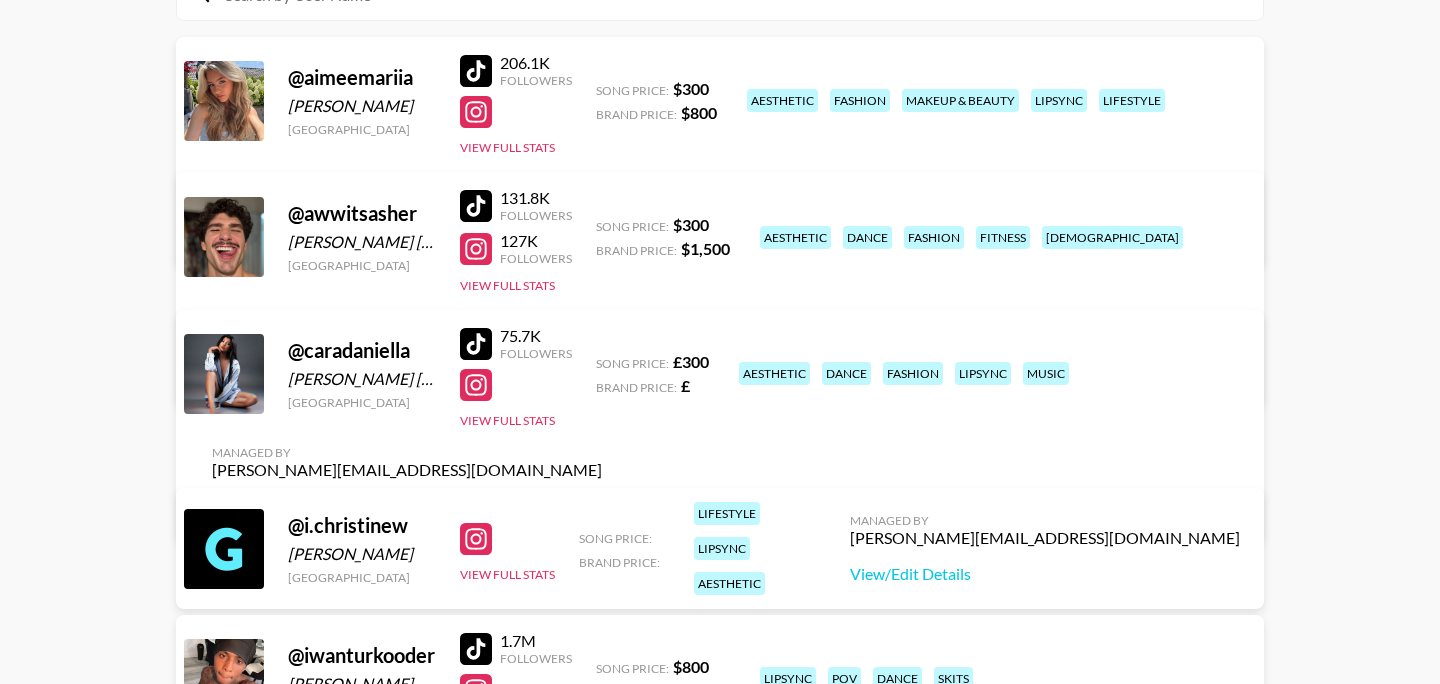 scroll, scrollTop: 0, scrollLeft: 0, axis: both 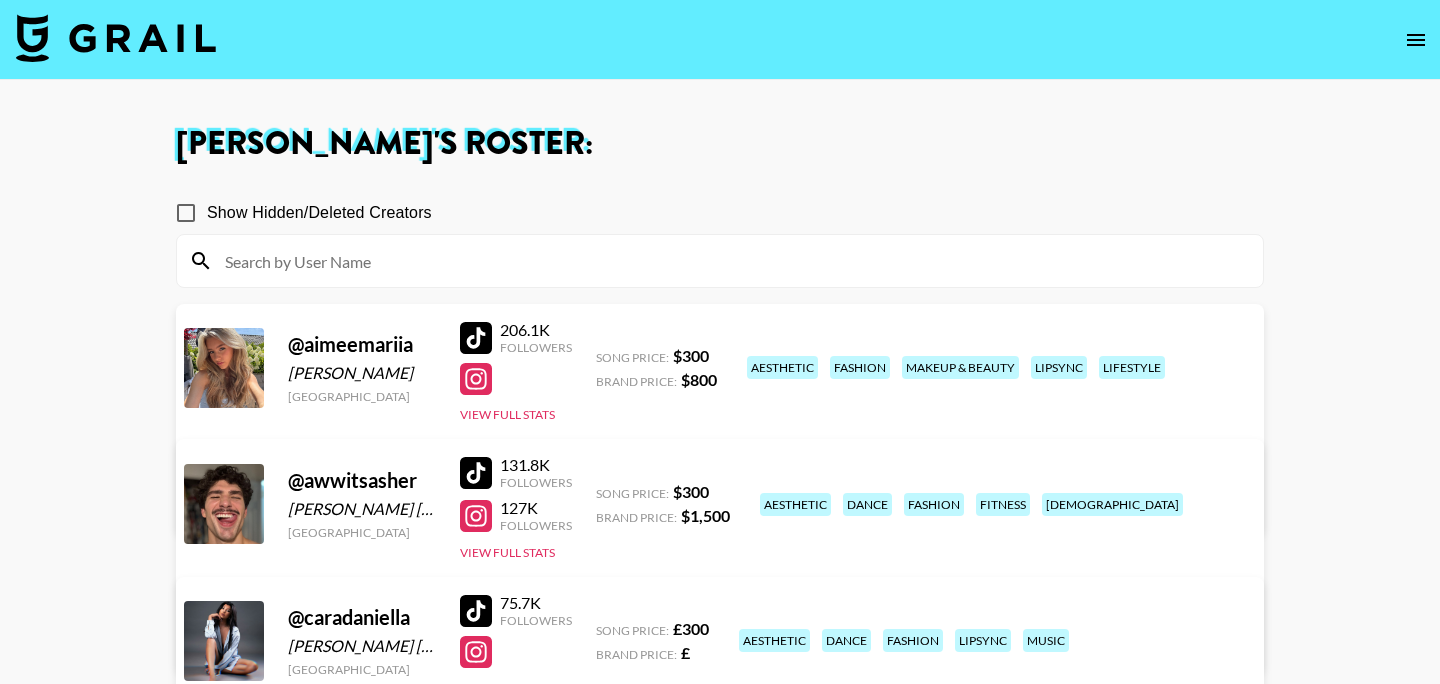 click 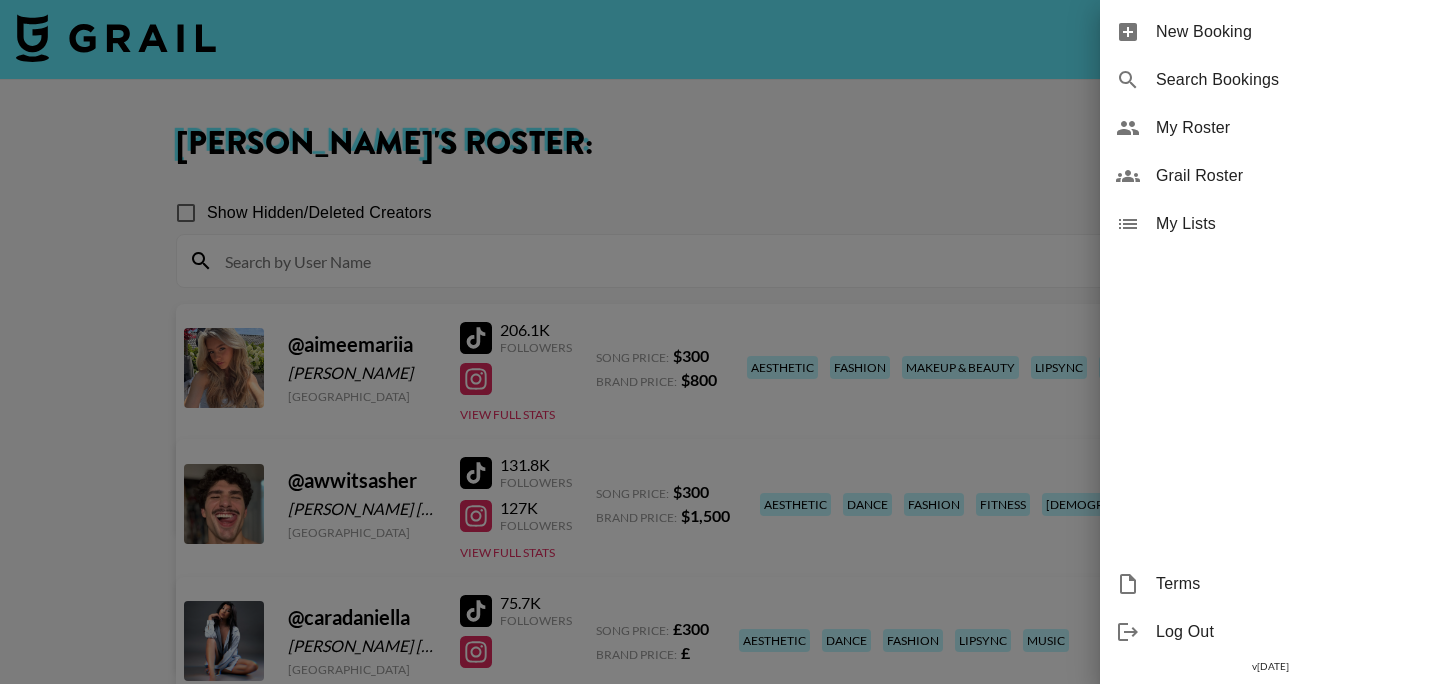 click on "Grail Roster" at bounding box center [1290, 176] 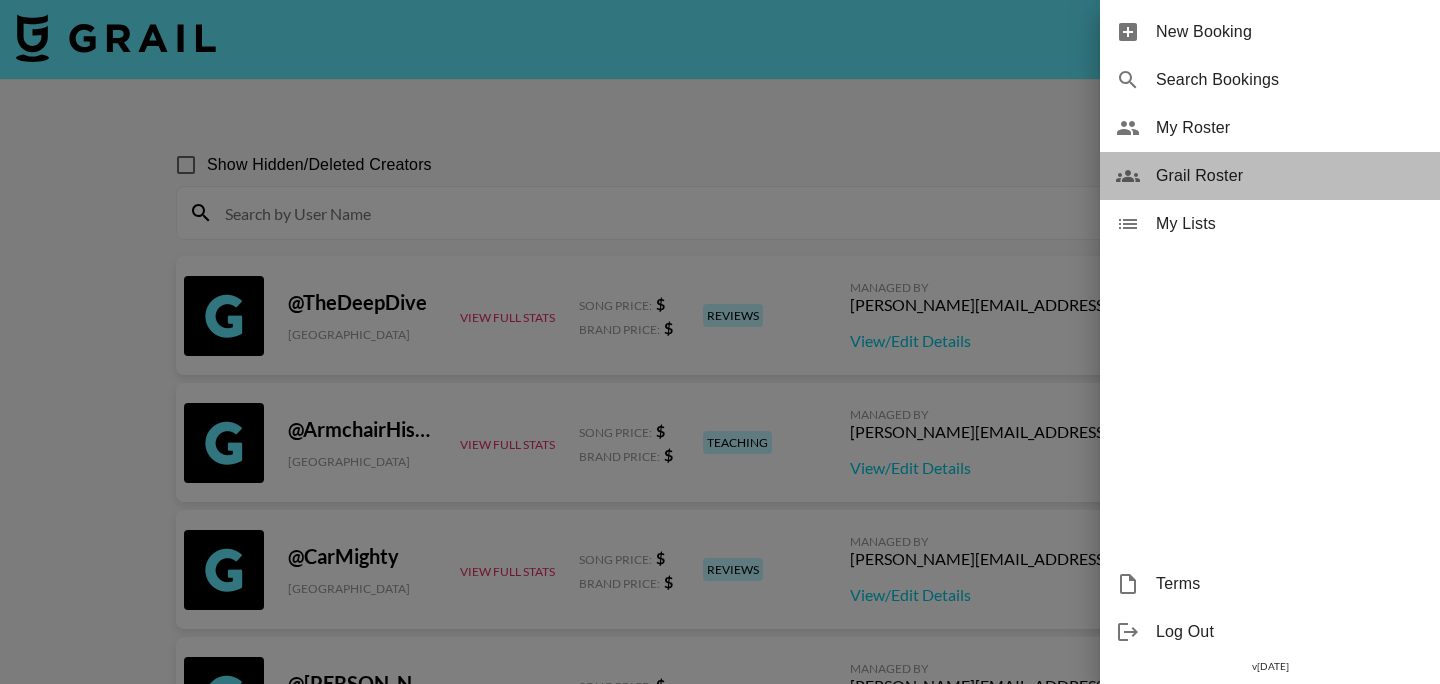 click on "Grail Roster" at bounding box center (1290, 176) 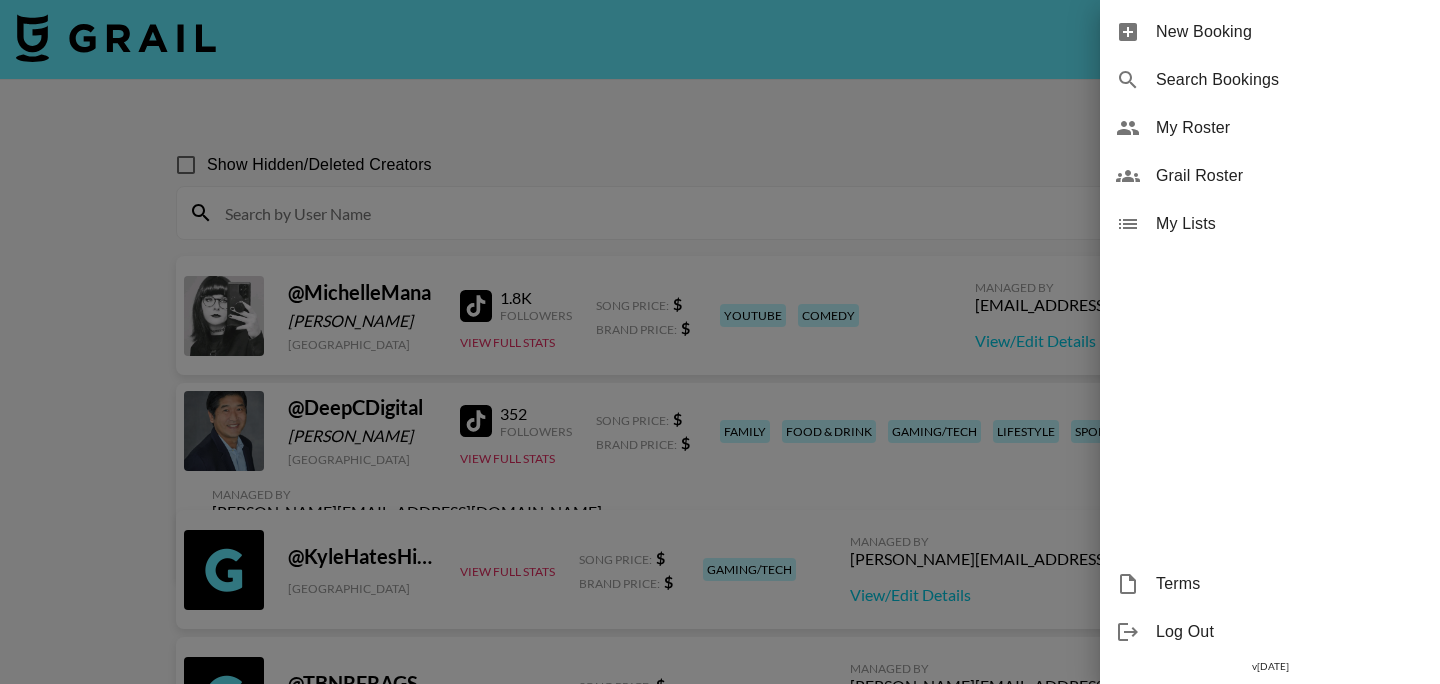 click at bounding box center [720, 342] 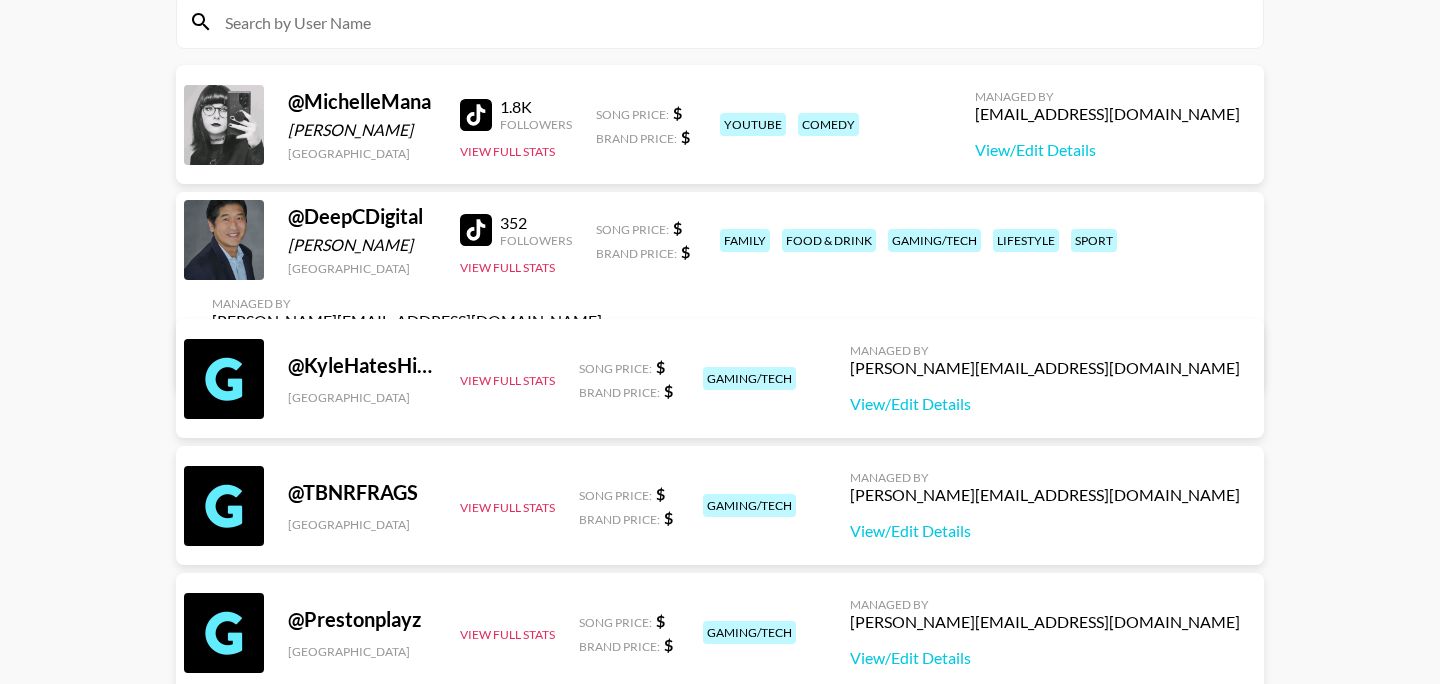 scroll, scrollTop: 0, scrollLeft: 0, axis: both 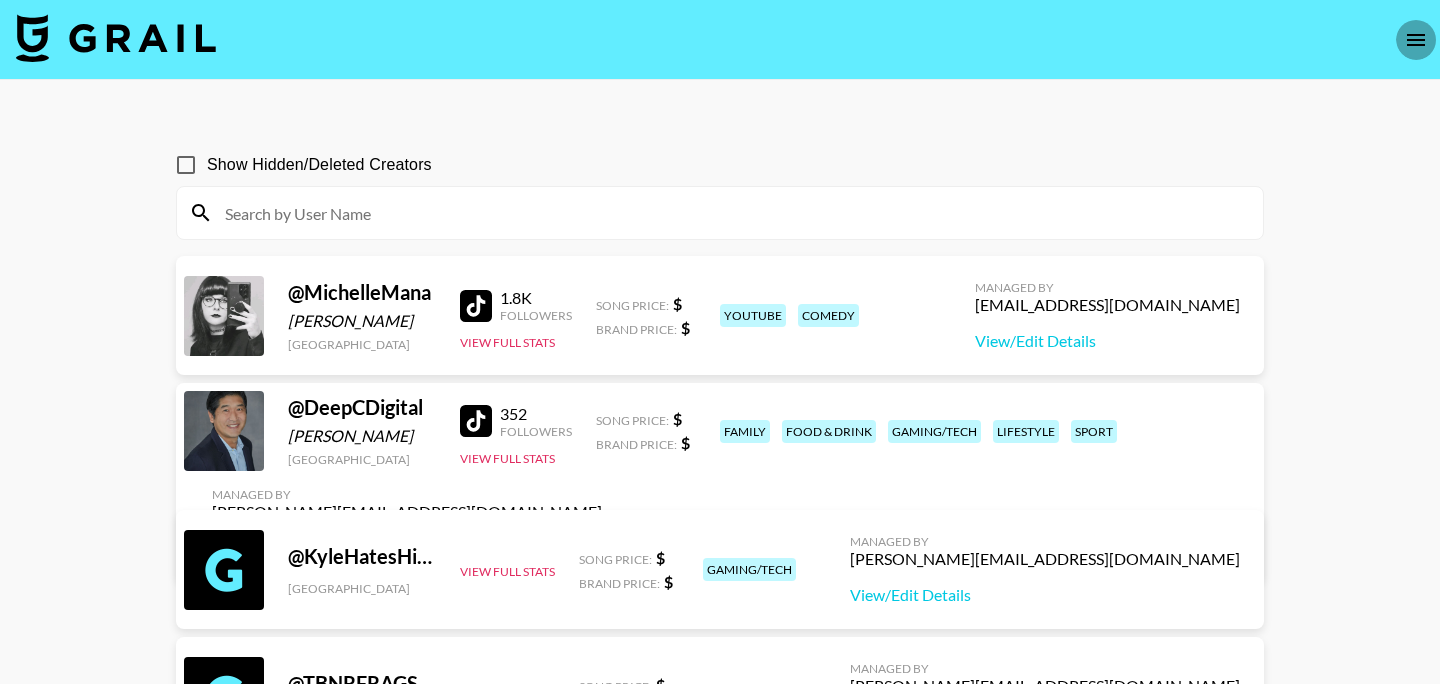 click 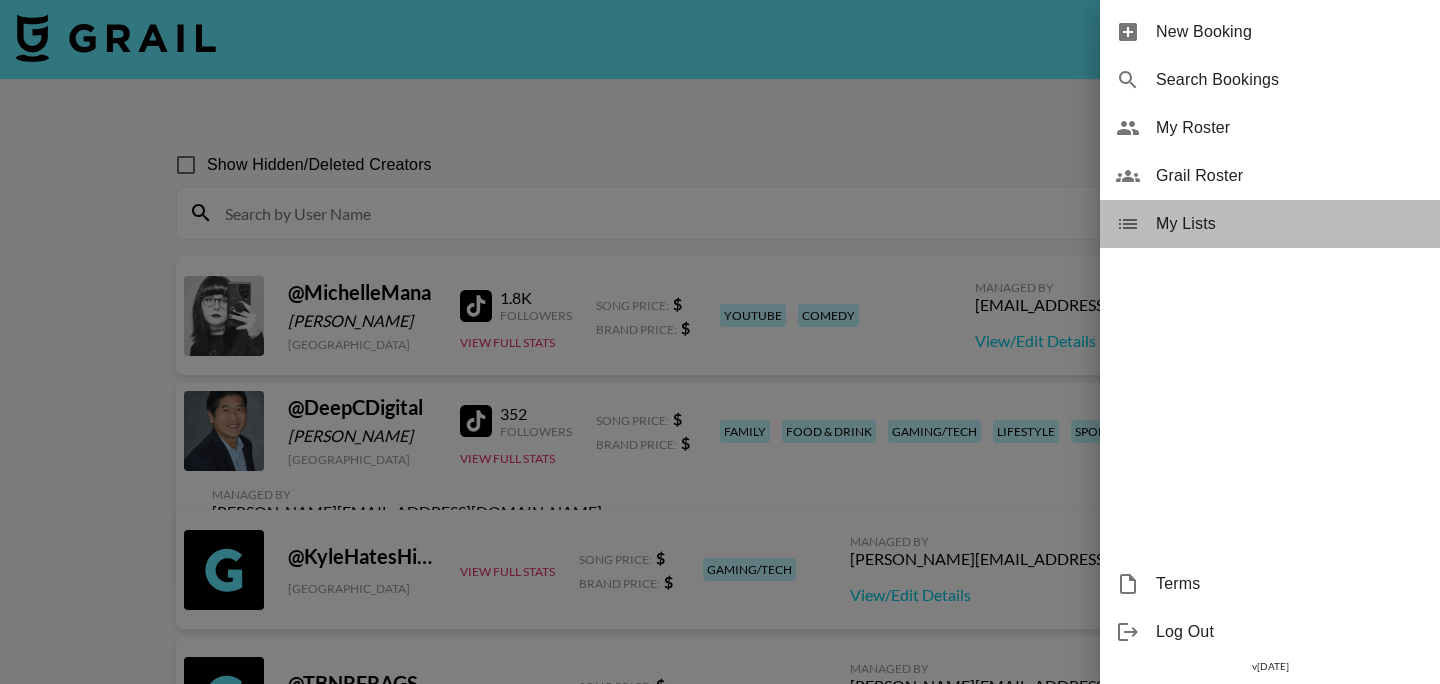 click on "My Lists" at bounding box center [1270, 224] 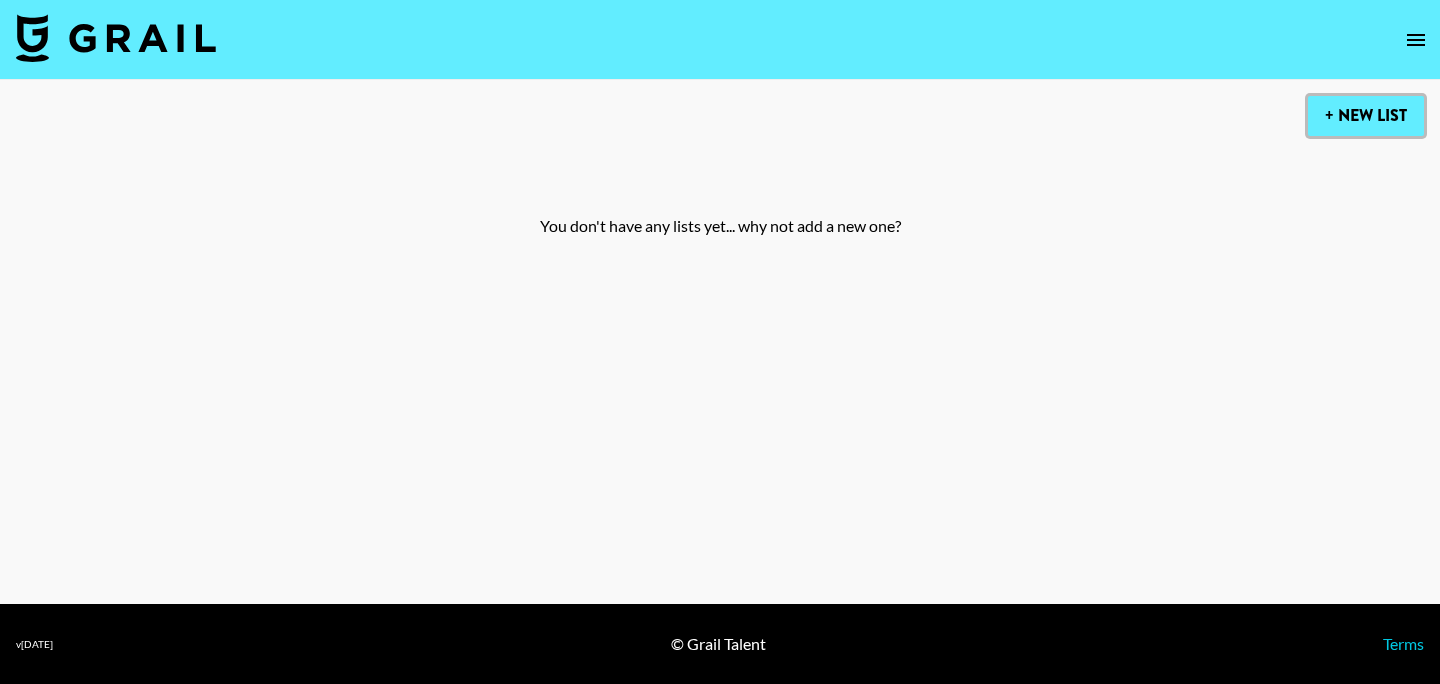 click on "+ New List" at bounding box center (1366, 116) 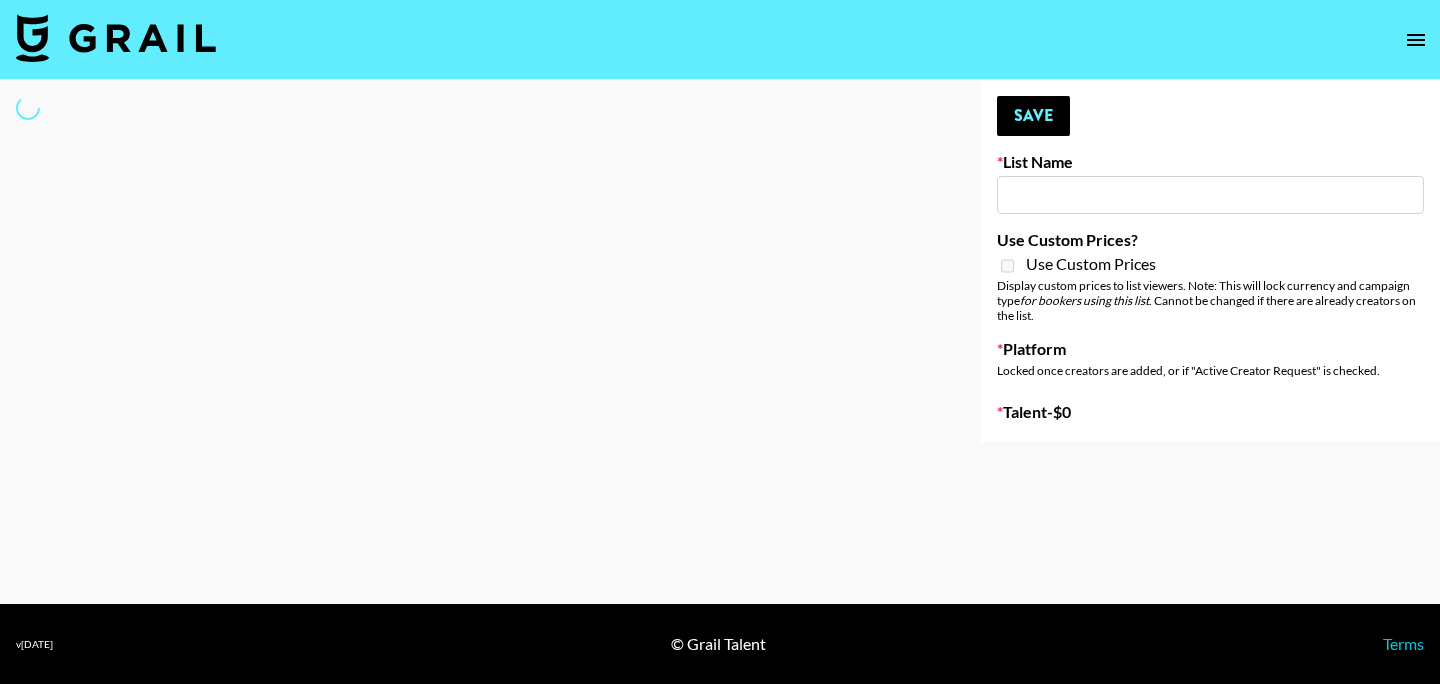 click at bounding box center [116, 38] 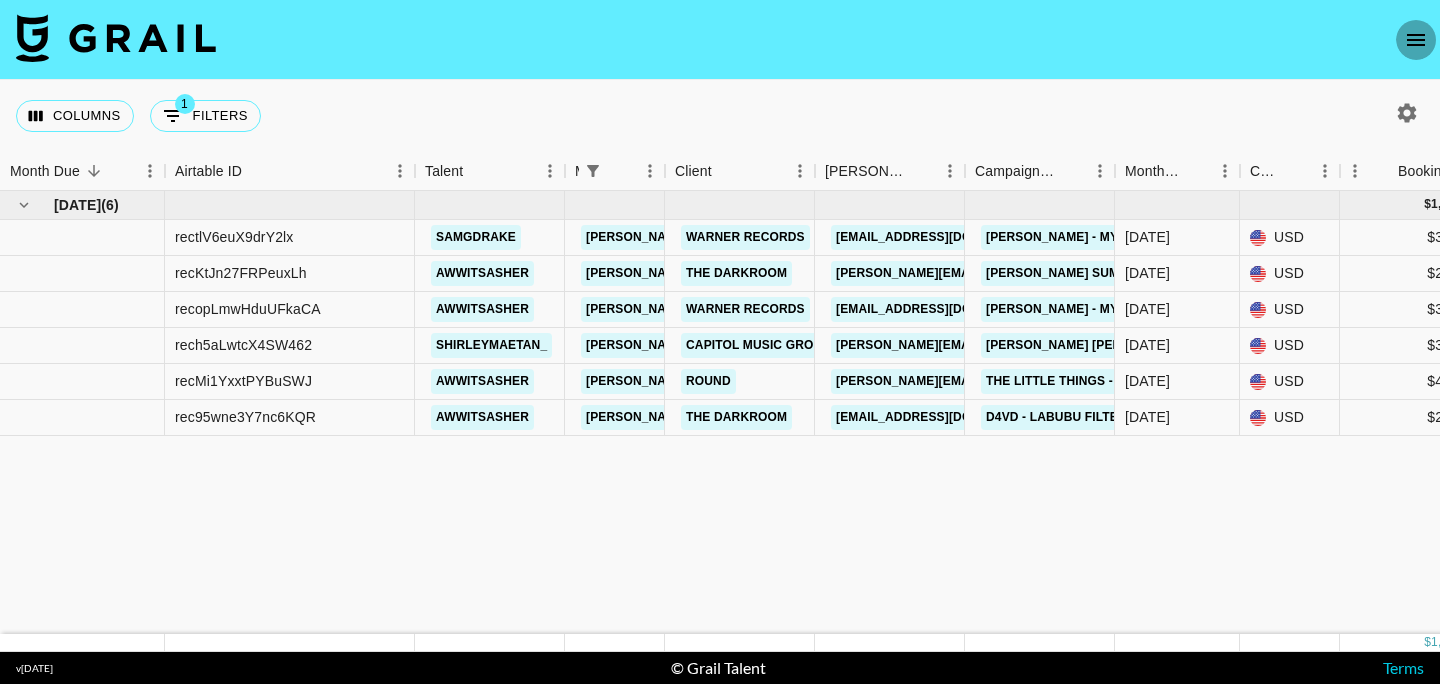 click 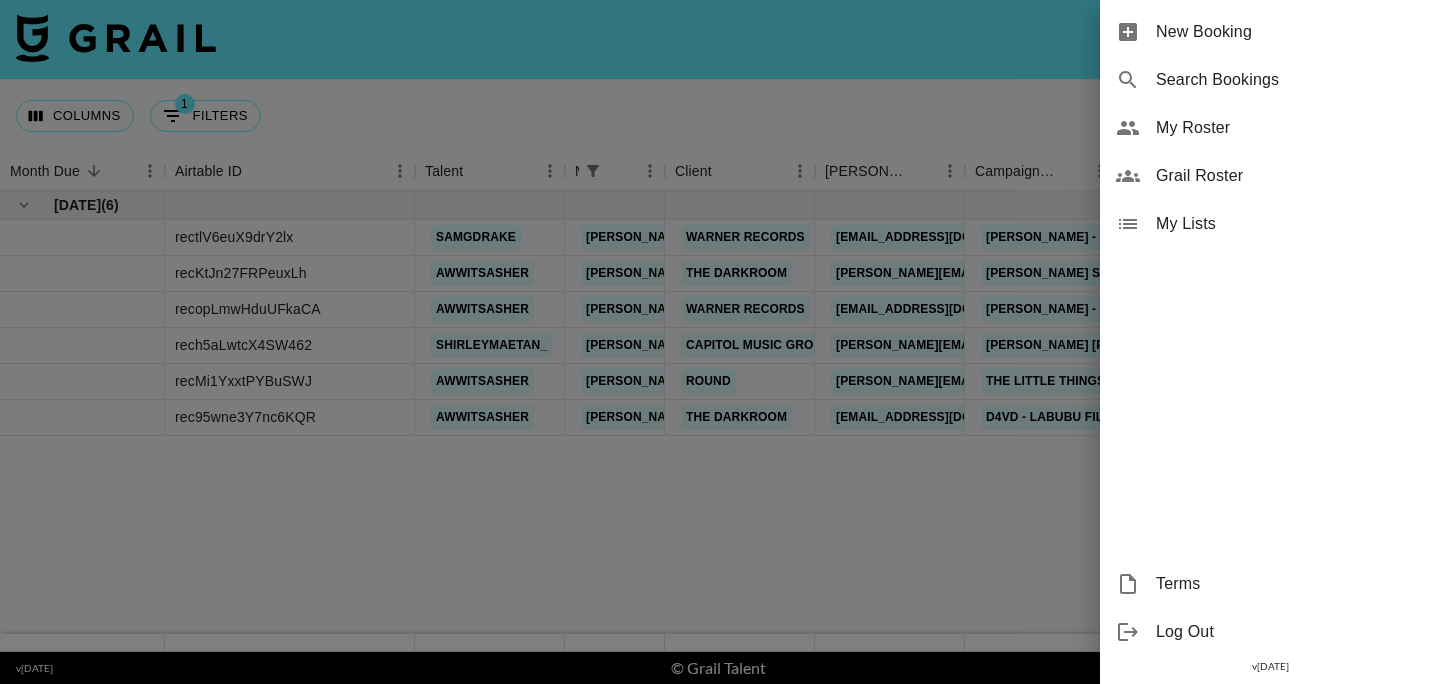 click on "My Lists" at bounding box center (1290, 224) 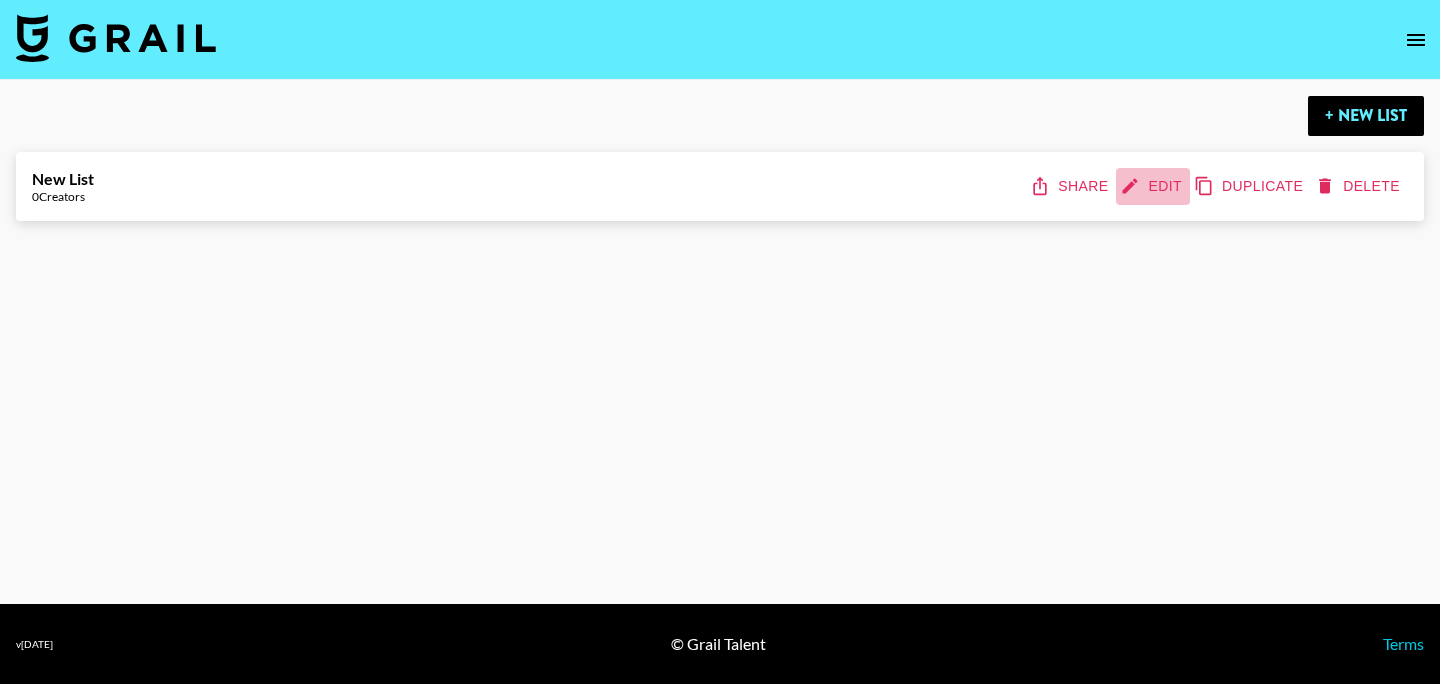 click on "Edit" at bounding box center [1153, 186] 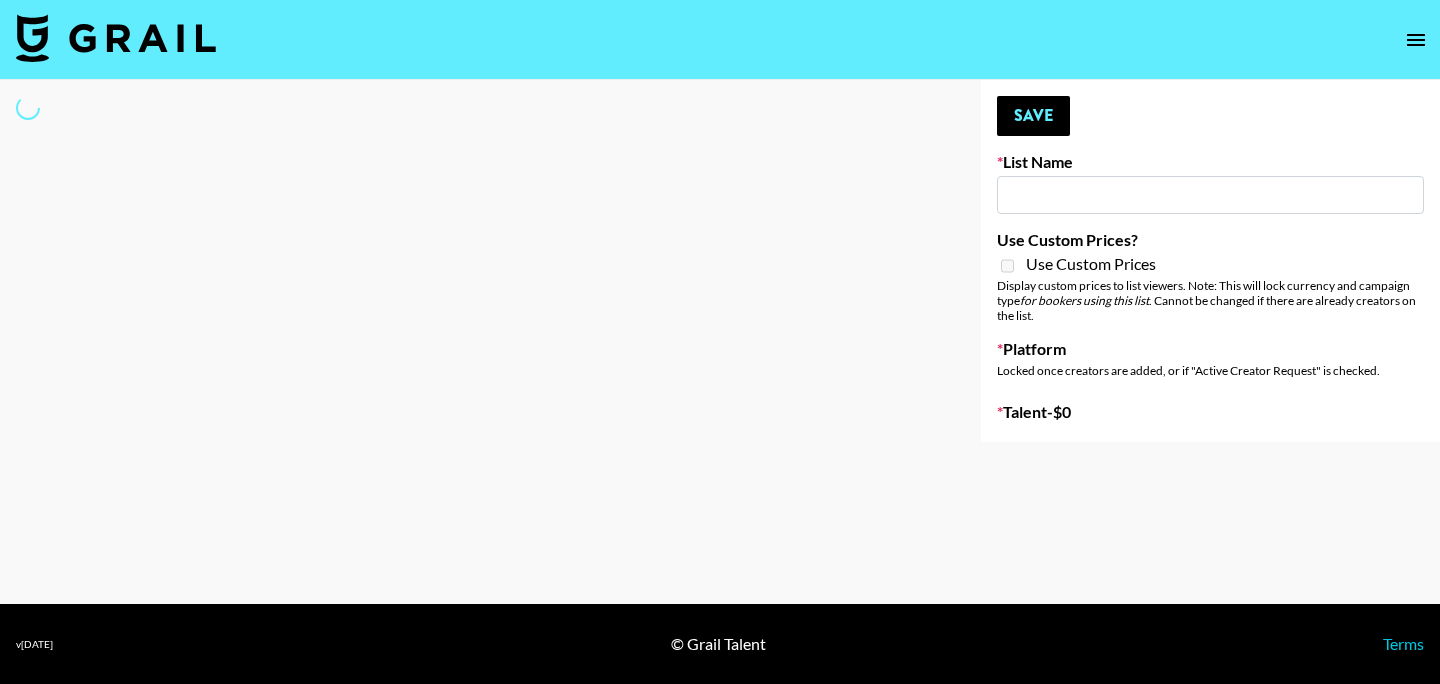 type on "New List" 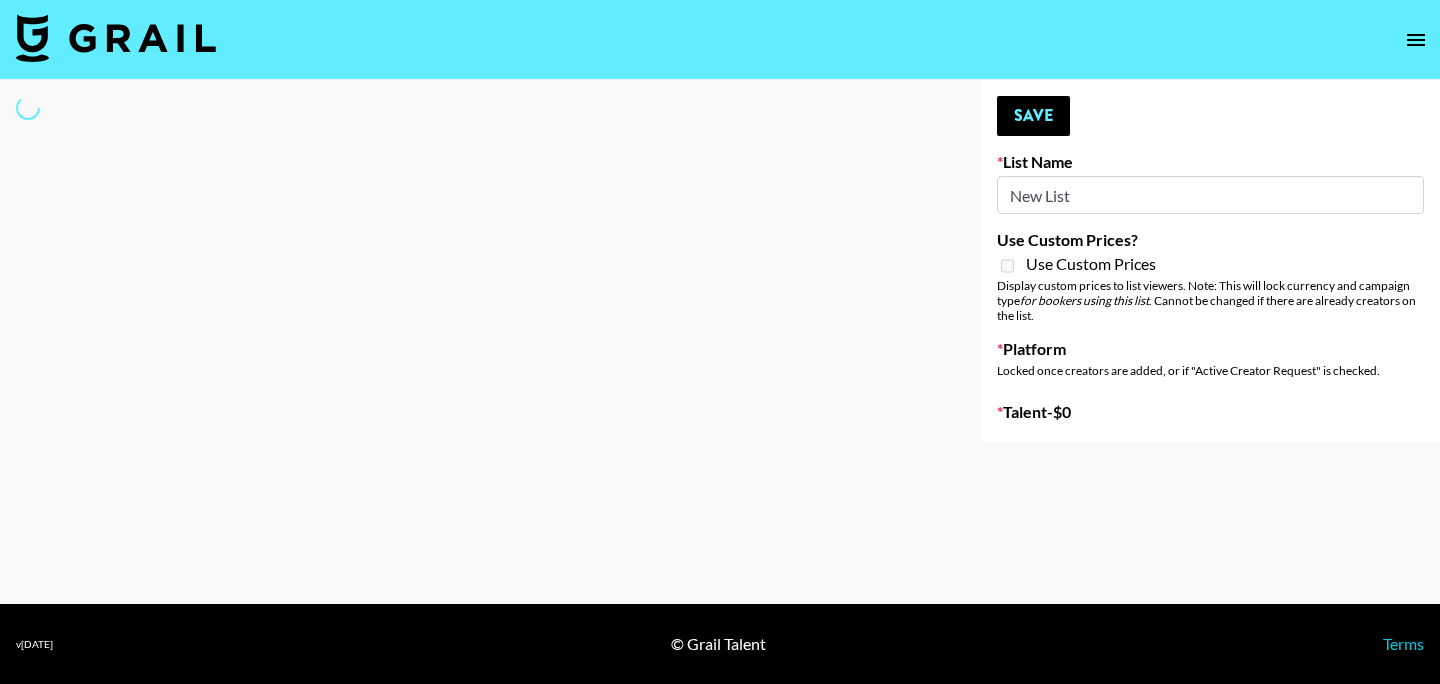 select on "Song" 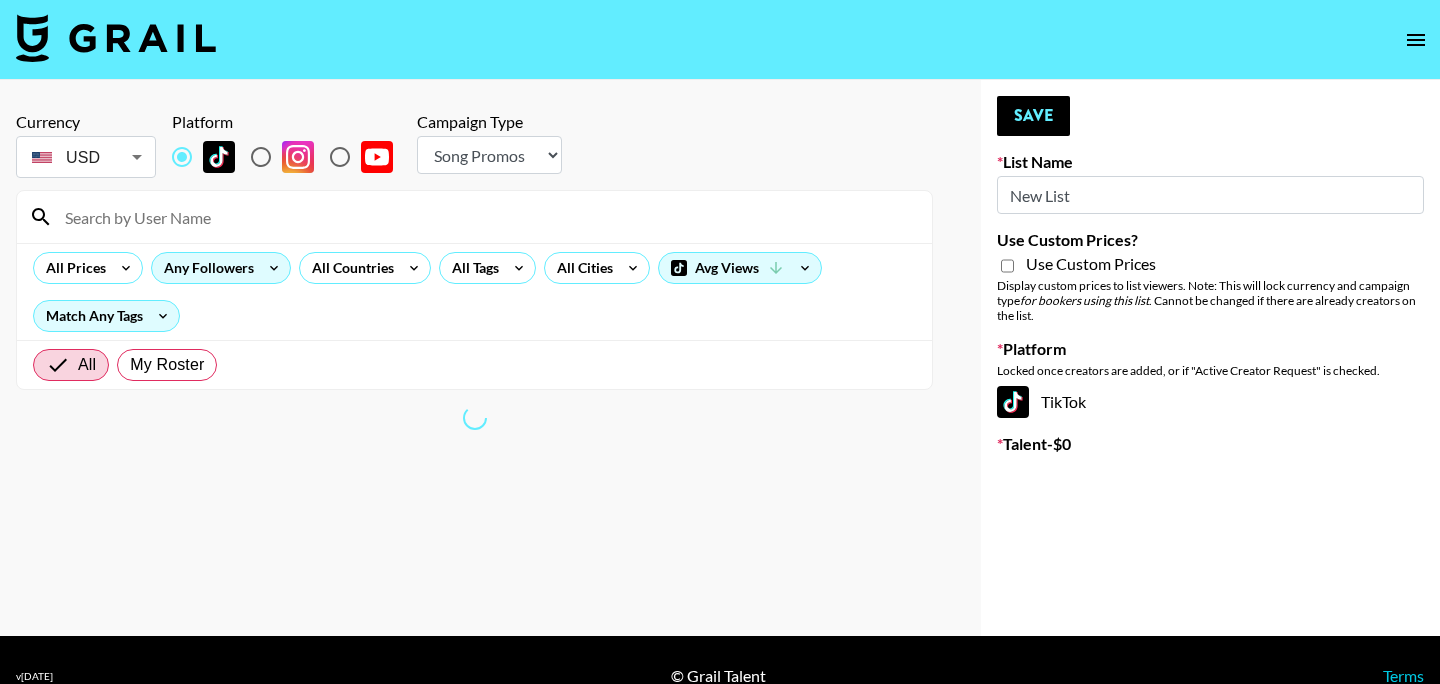 click on "Any Followers" at bounding box center [205, 268] 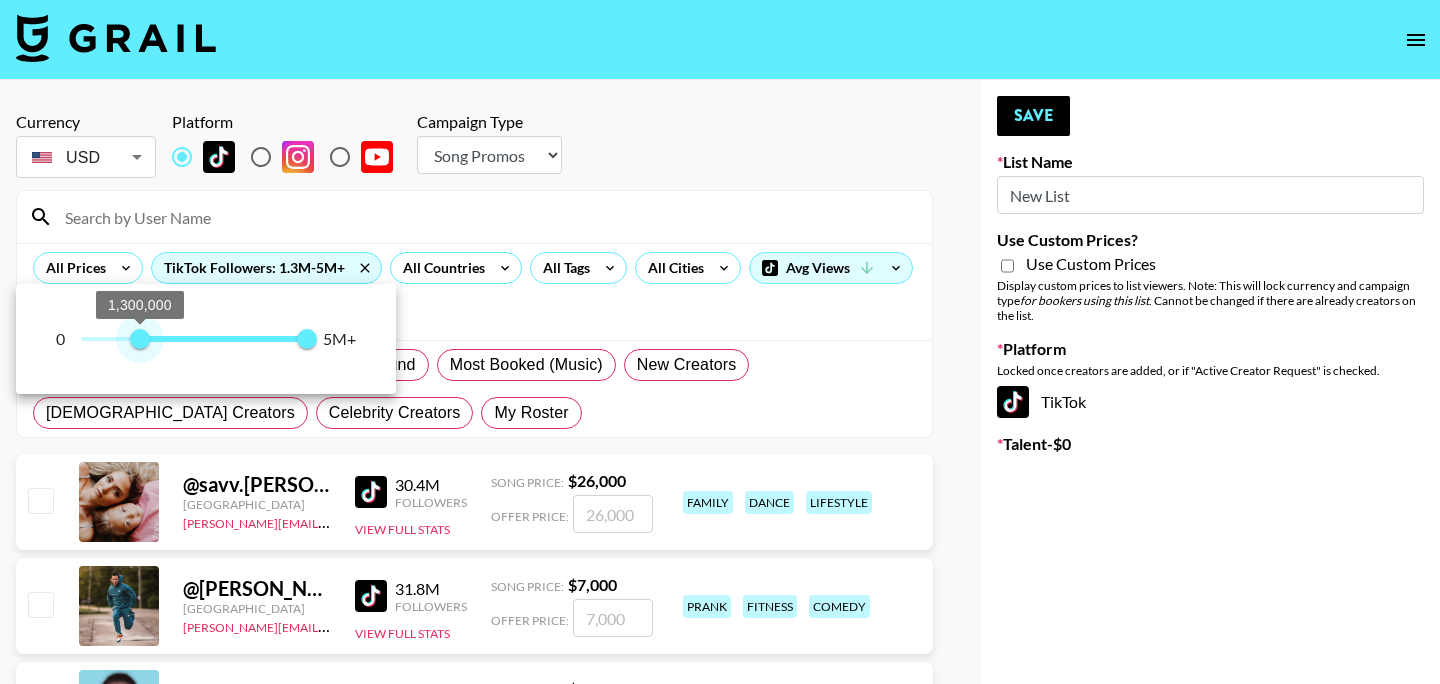 type on "1400000" 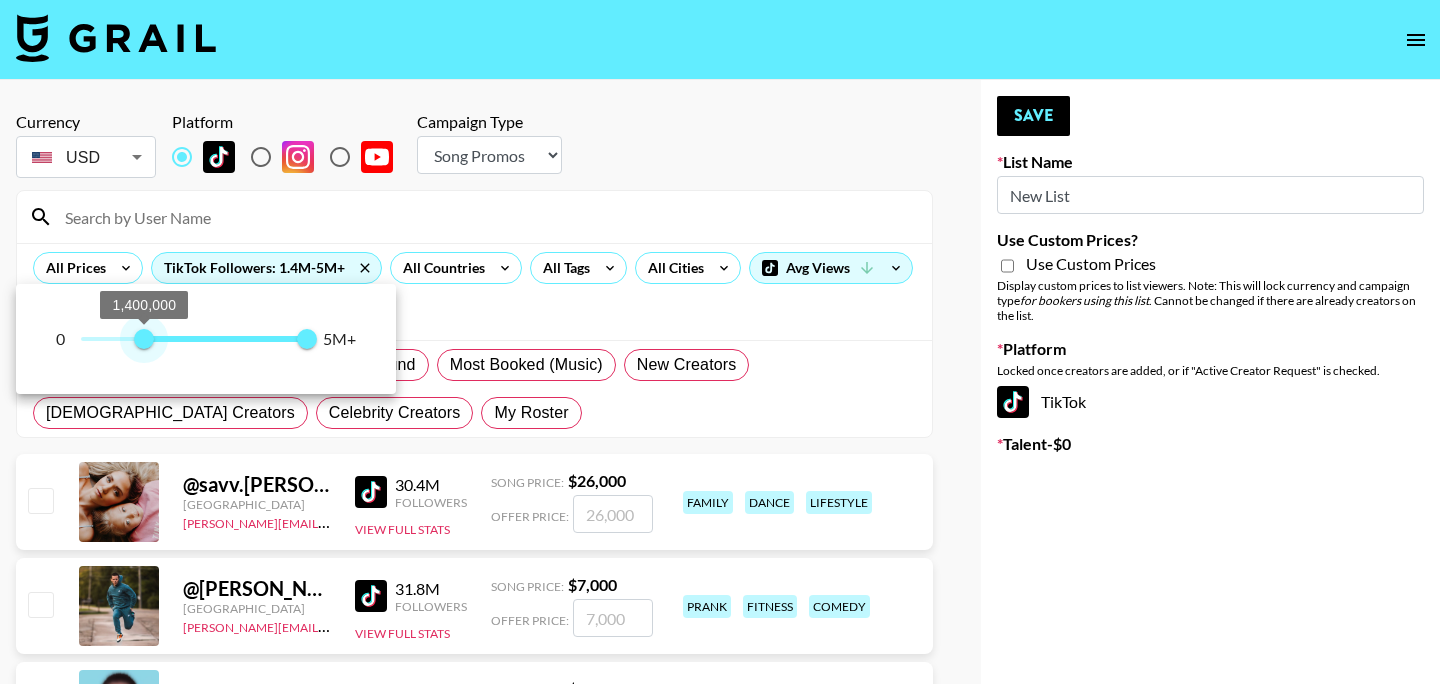 drag, startPoint x: 80, startPoint y: 336, endPoint x: 146, endPoint y: 335, distance: 66.007576 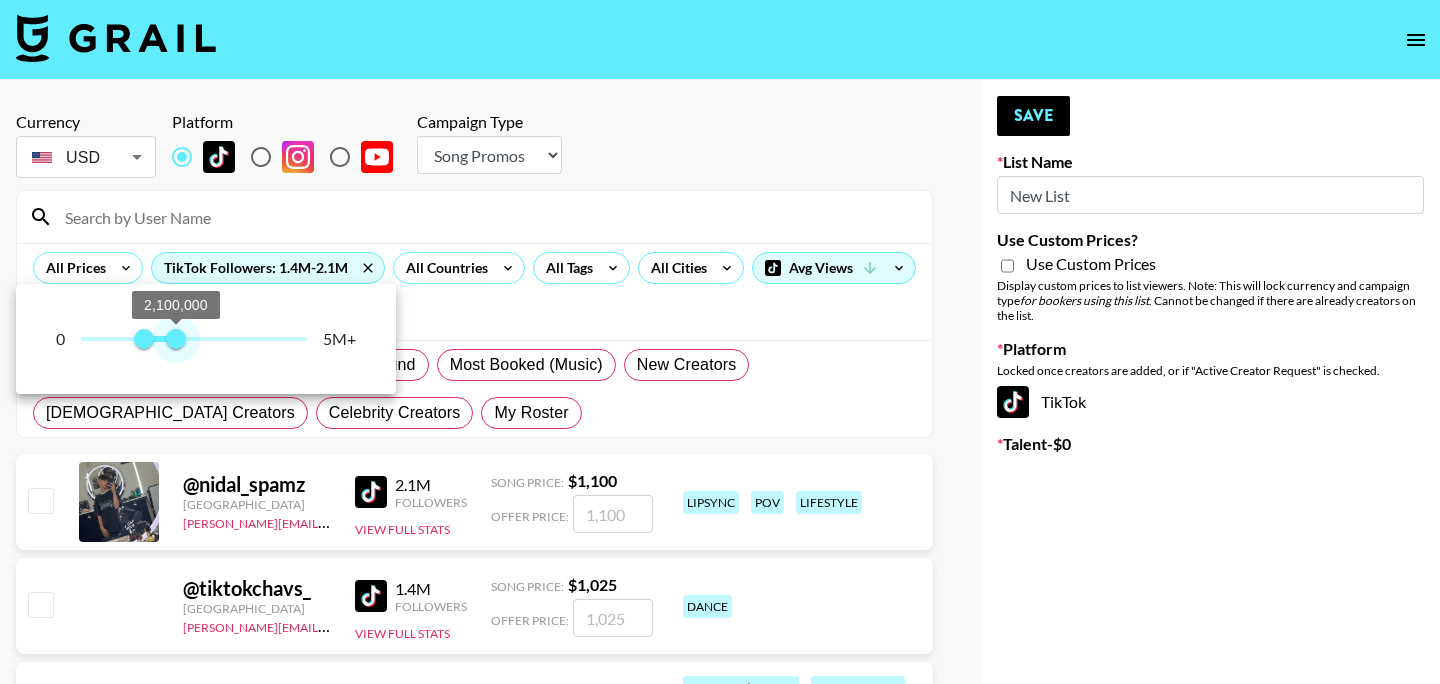 type on "2000000" 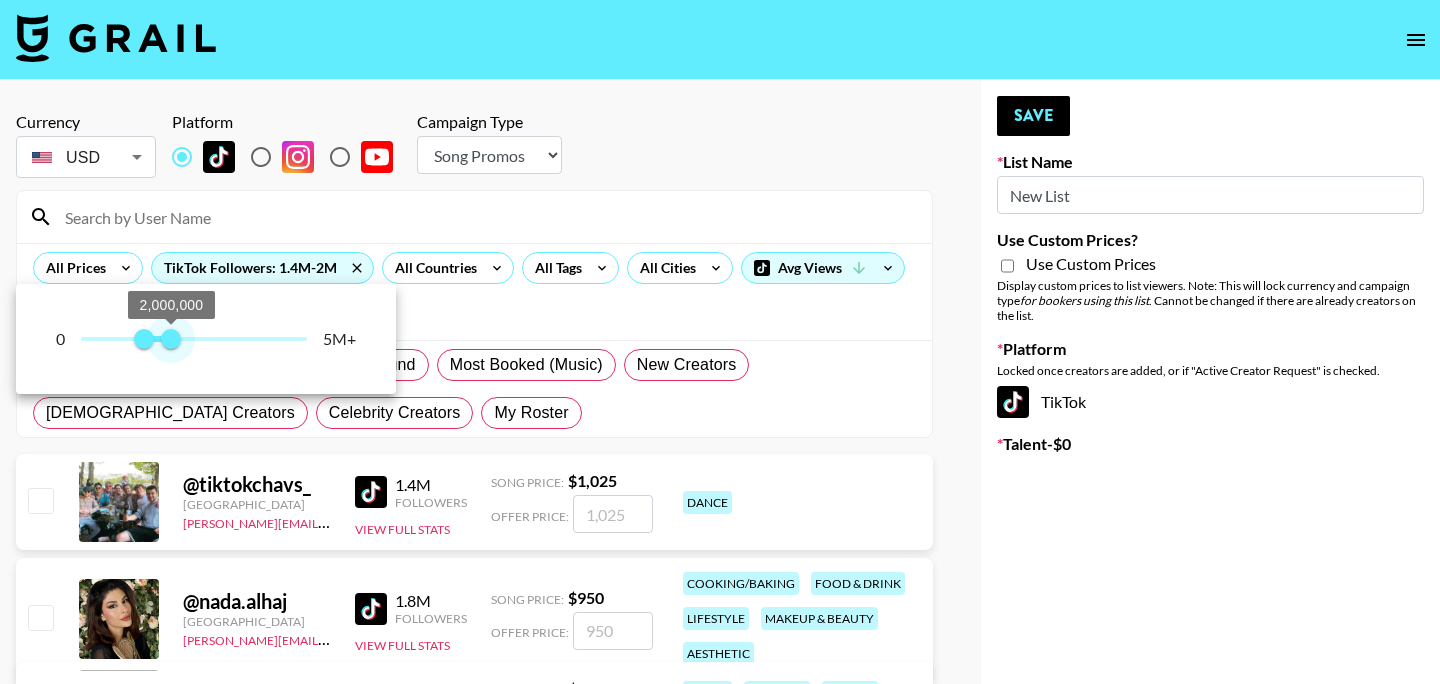 drag, startPoint x: 303, startPoint y: 339, endPoint x: 171, endPoint y: 337, distance: 132.01515 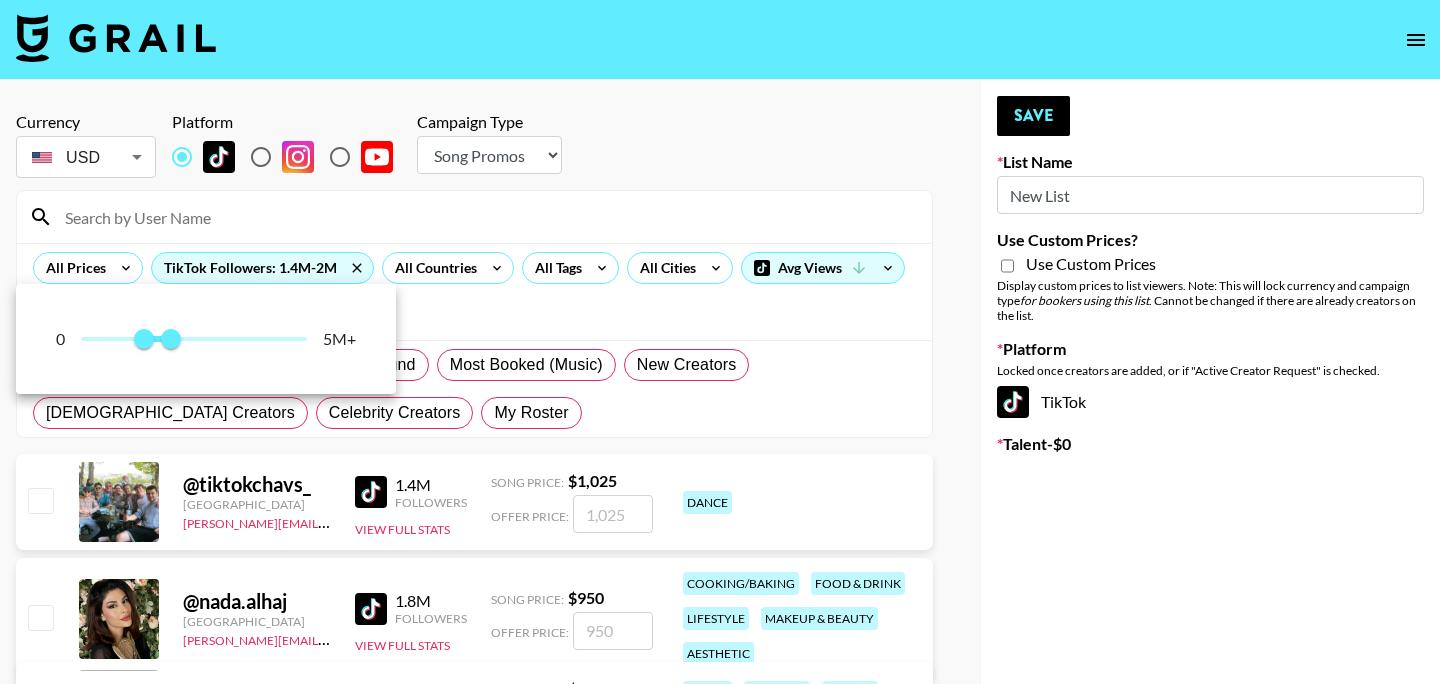 click at bounding box center [720, 342] 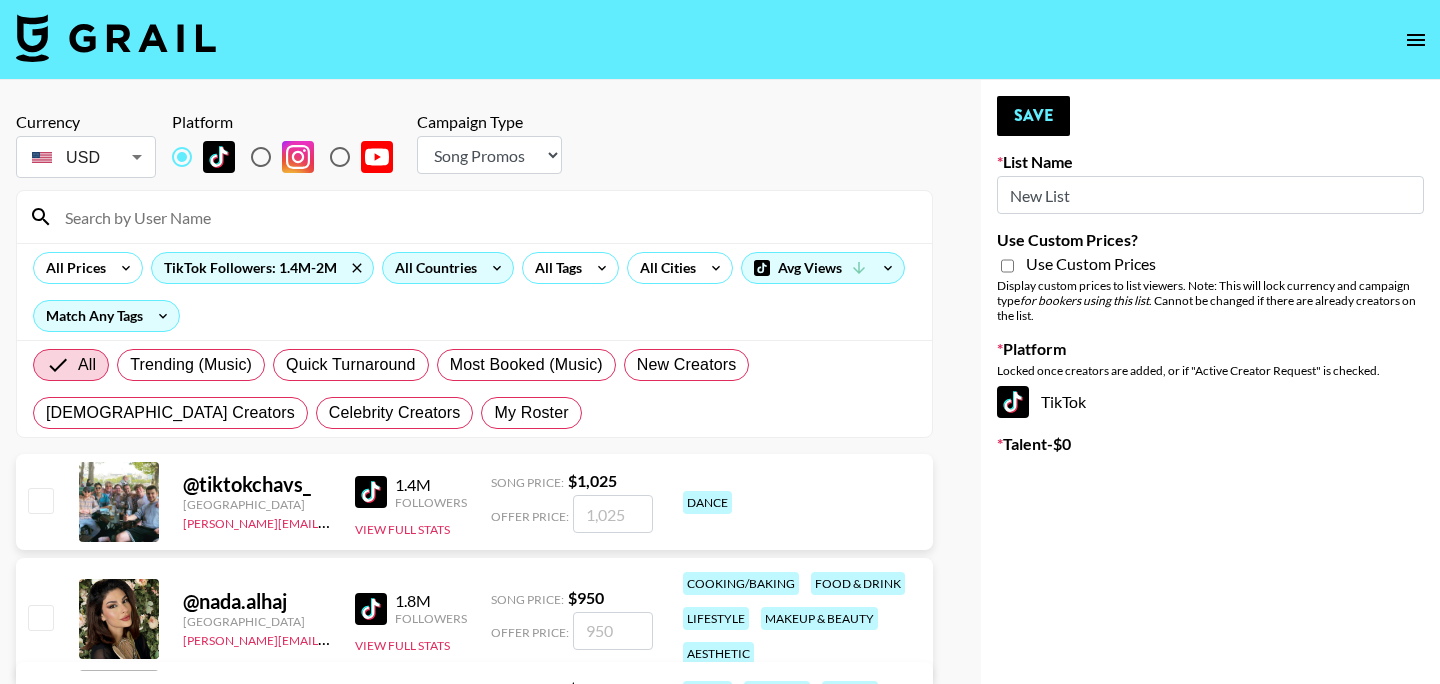 click on "All Countries" at bounding box center (432, 268) 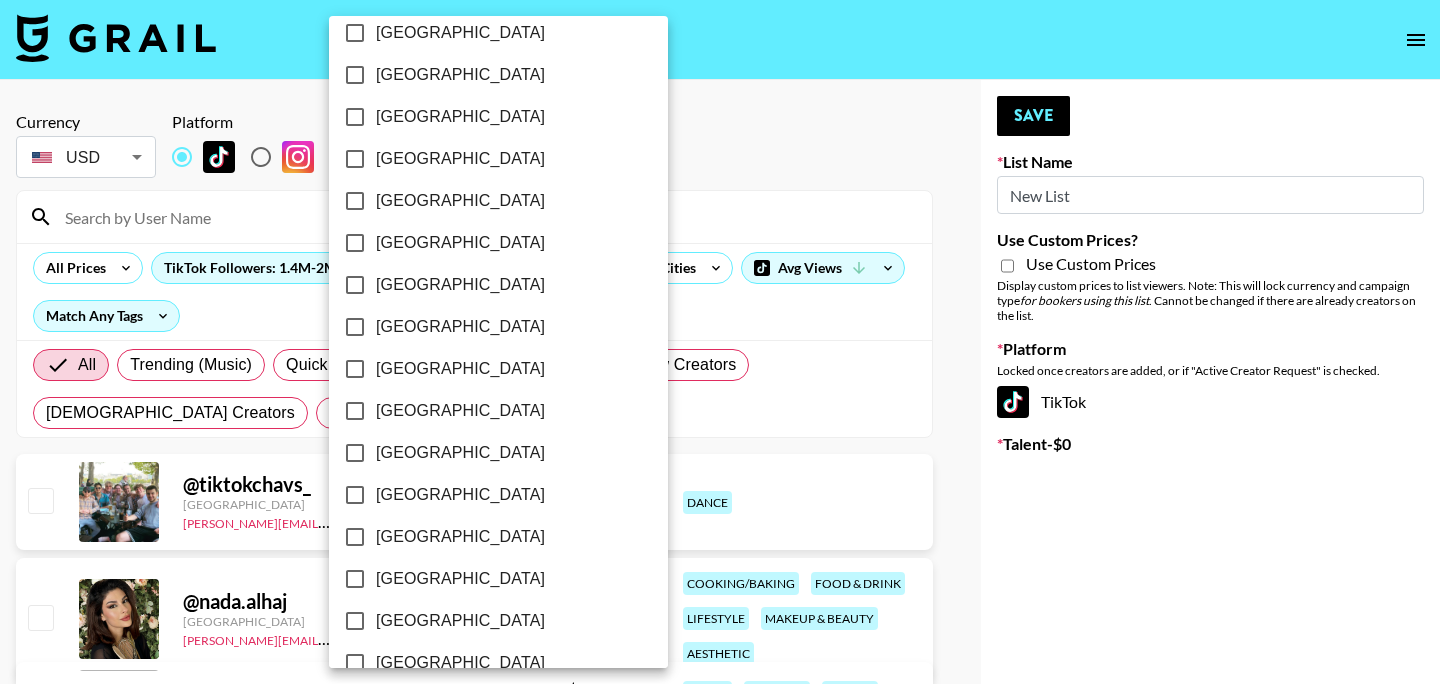 scroll, scrollTop: 1648, scrollLeft: 0, axis: vertical 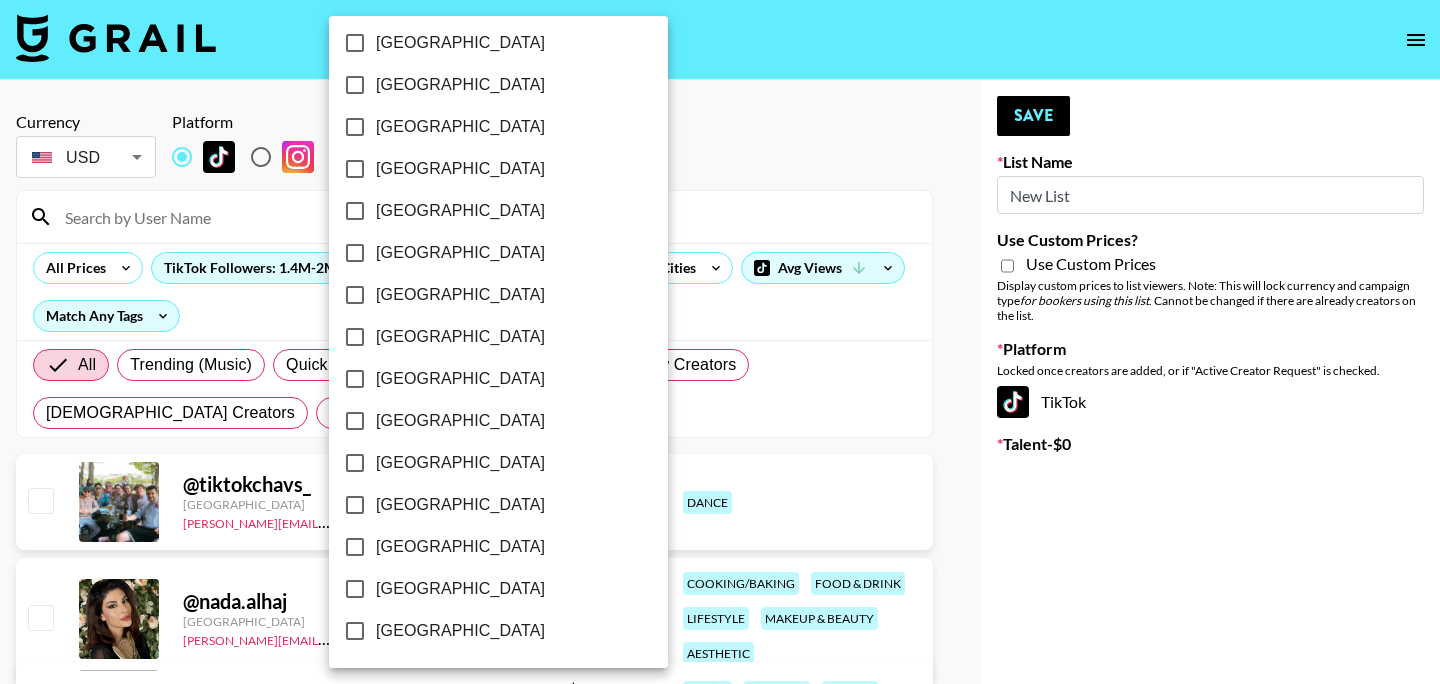 click on "[GEOGRAPHIC_DATA]" at bounding box center [460, 589] 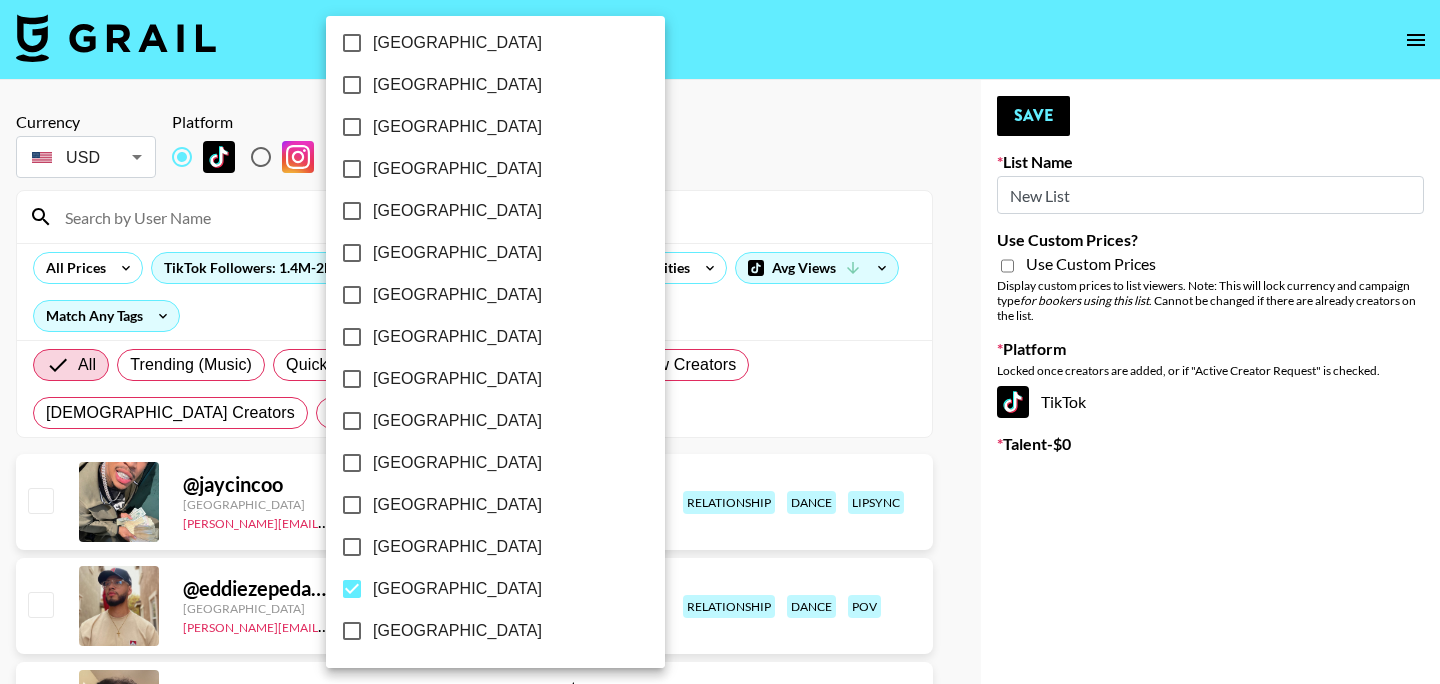 click at bounding box center (720, 342) 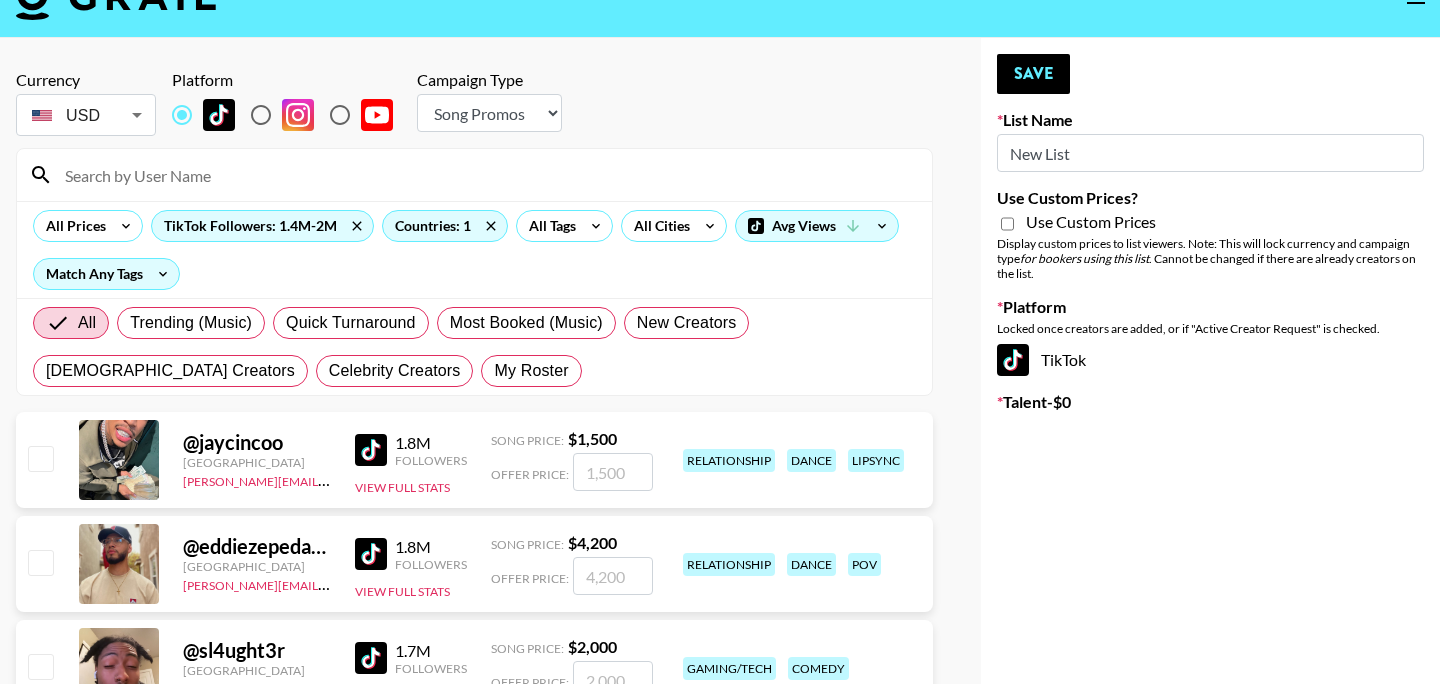 scroll, scrollTop: 74, scrollLeft: 0, axis: vertical 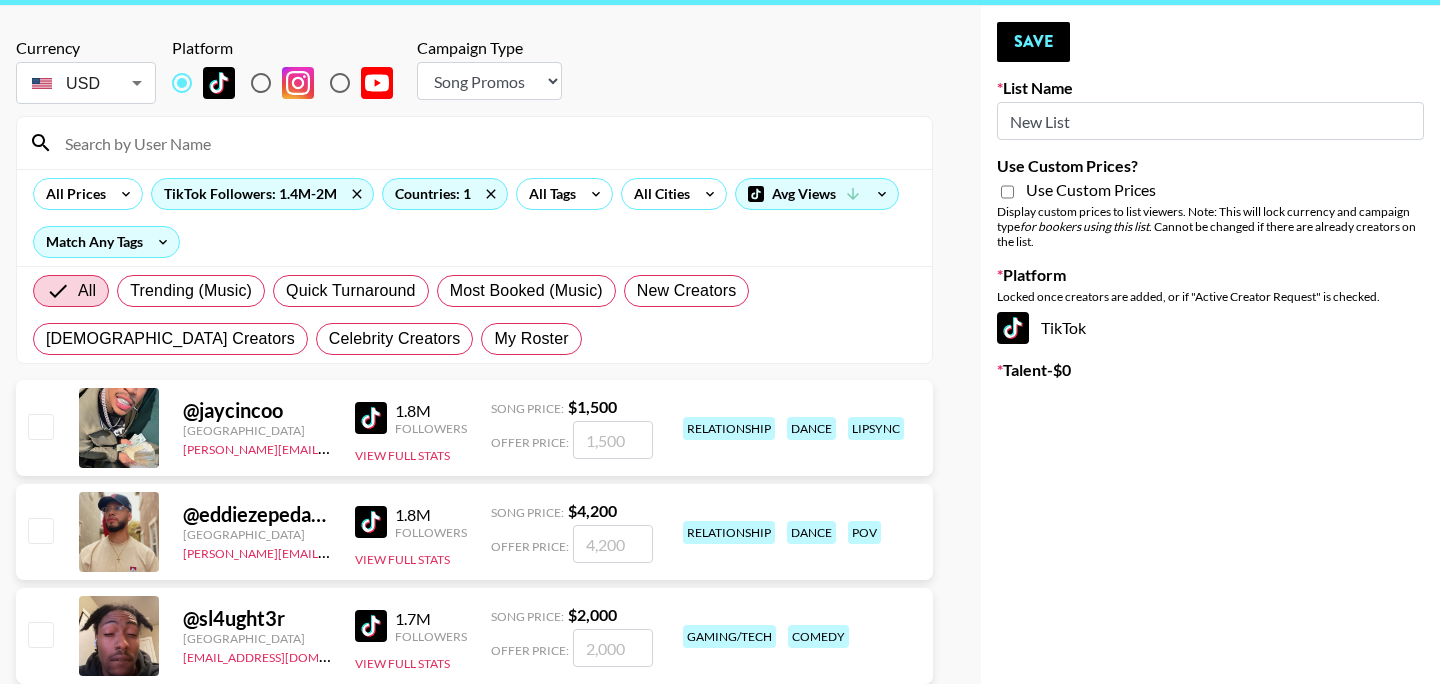 click at bounding box center (371, 418) 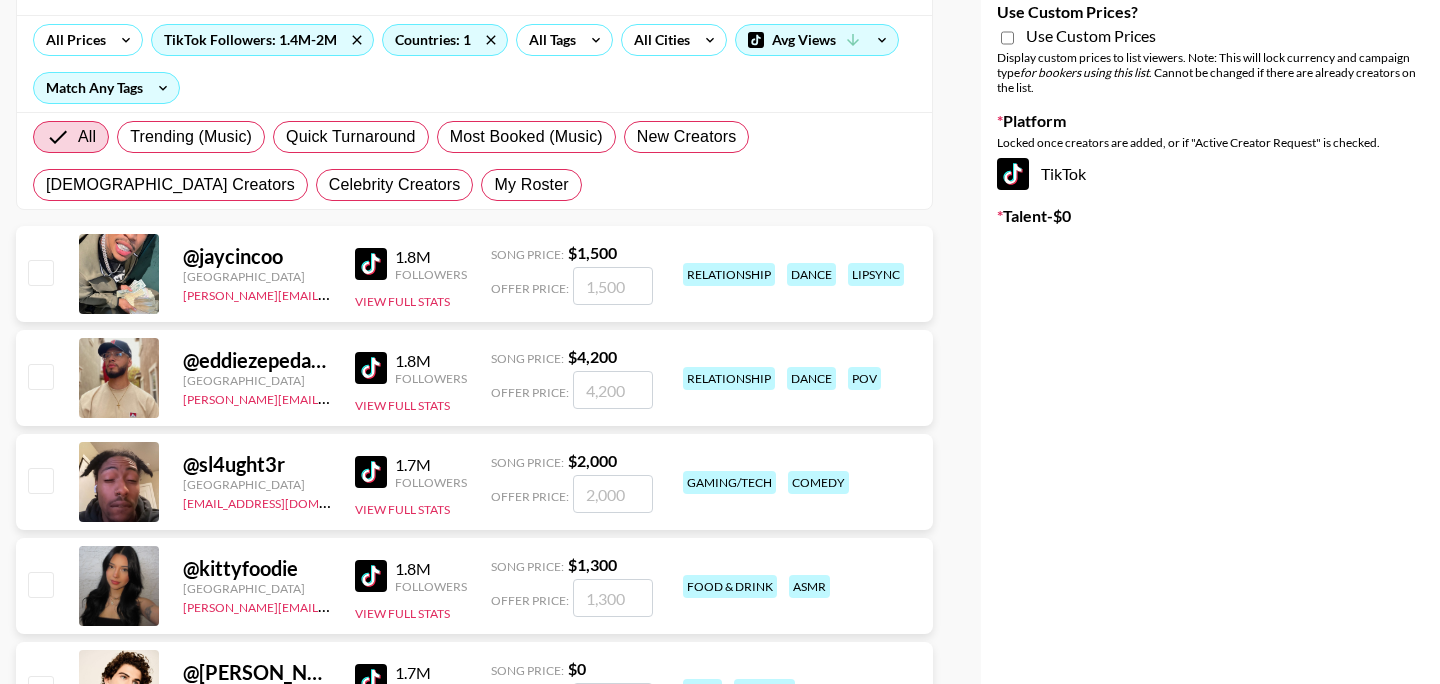 scroll, scrollTop: 230, scrollLeft: 0, axis: vertical 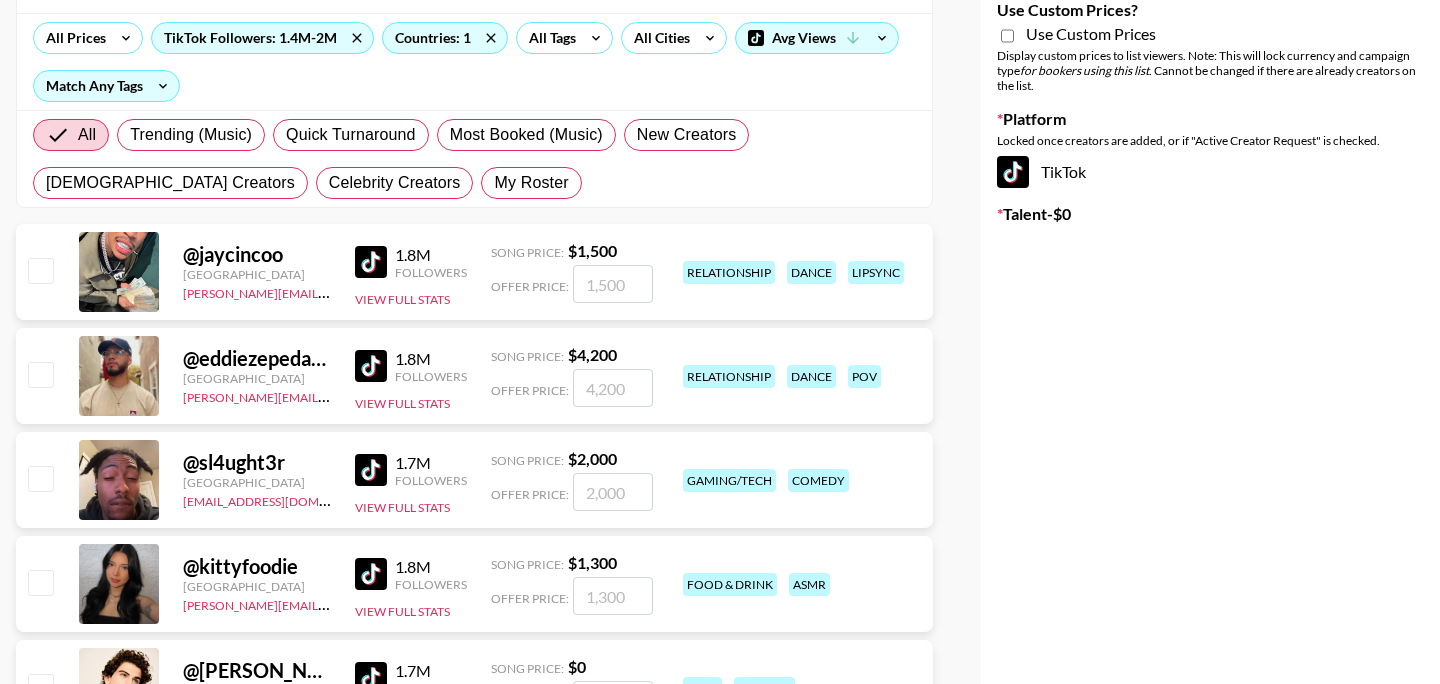 click at bounding box center [371, 470] 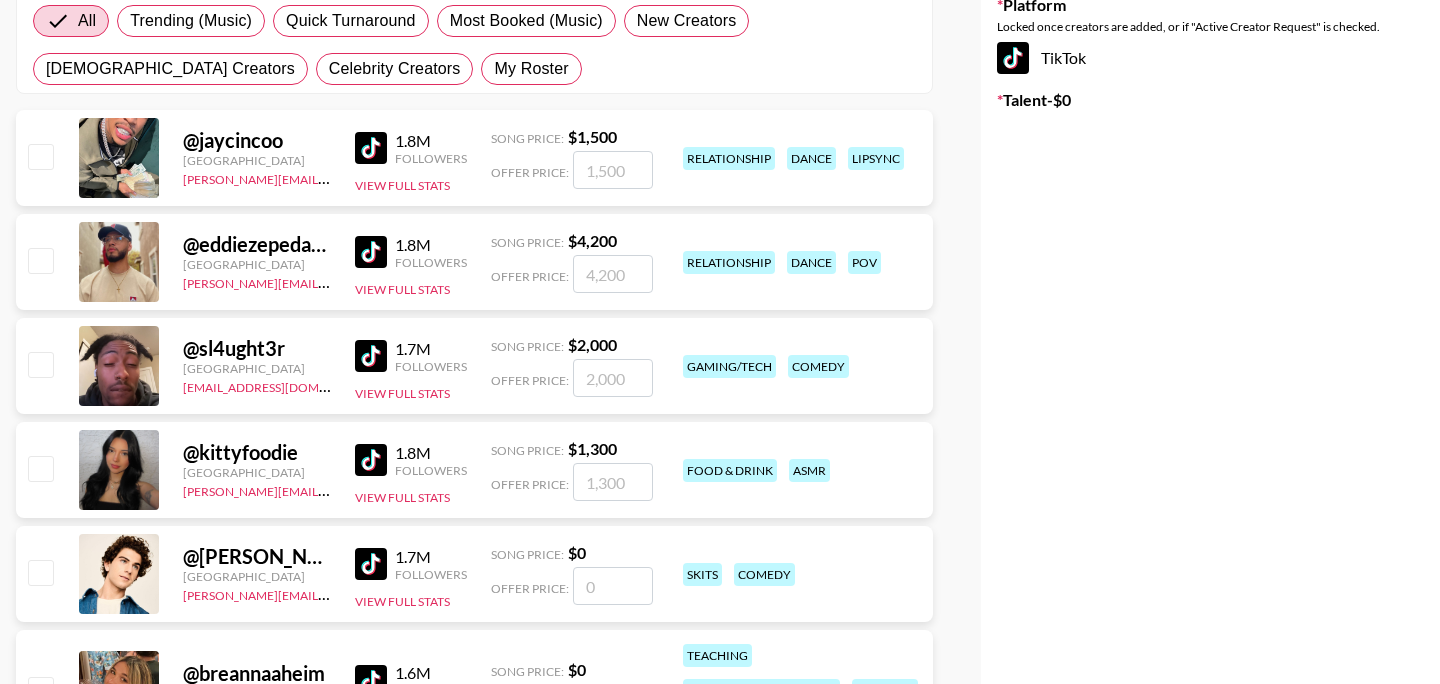 scroll, scrollTop: 365, scrollLeft: 0, axis: vertical 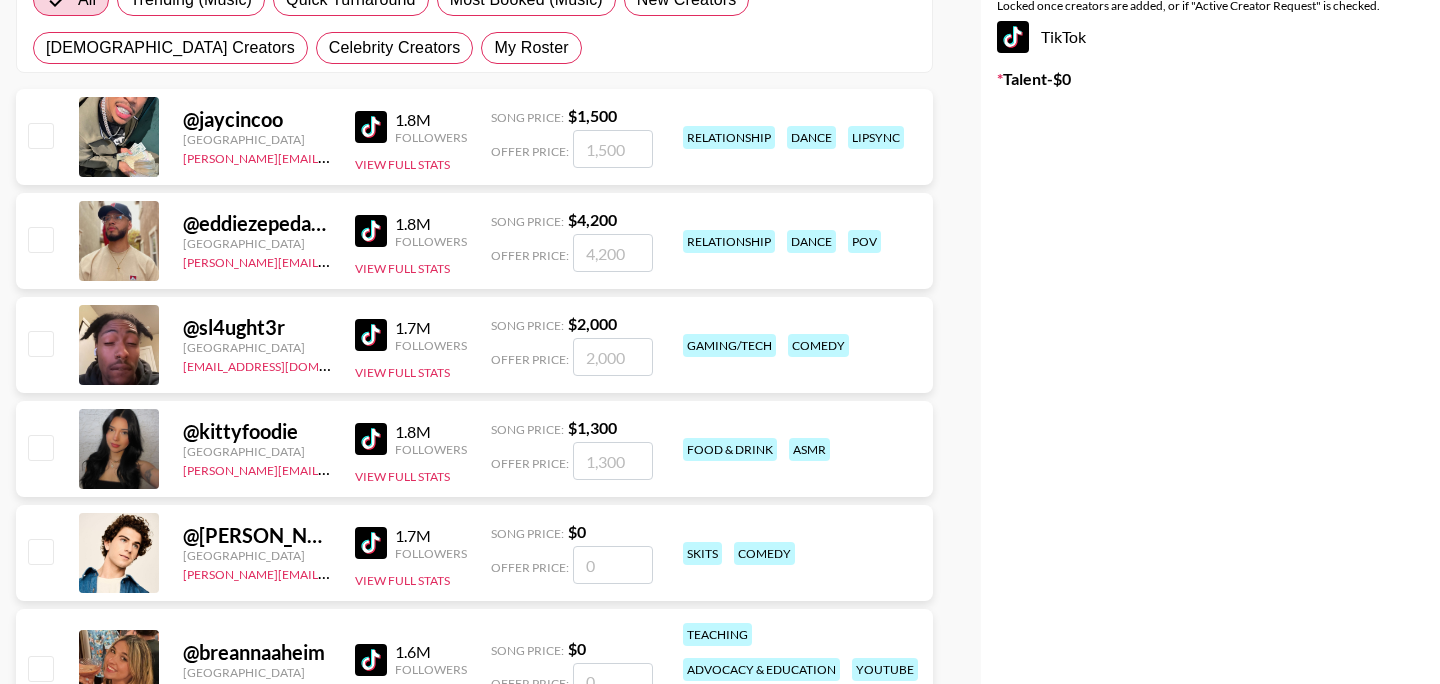 click at bounding box center [371, 439] 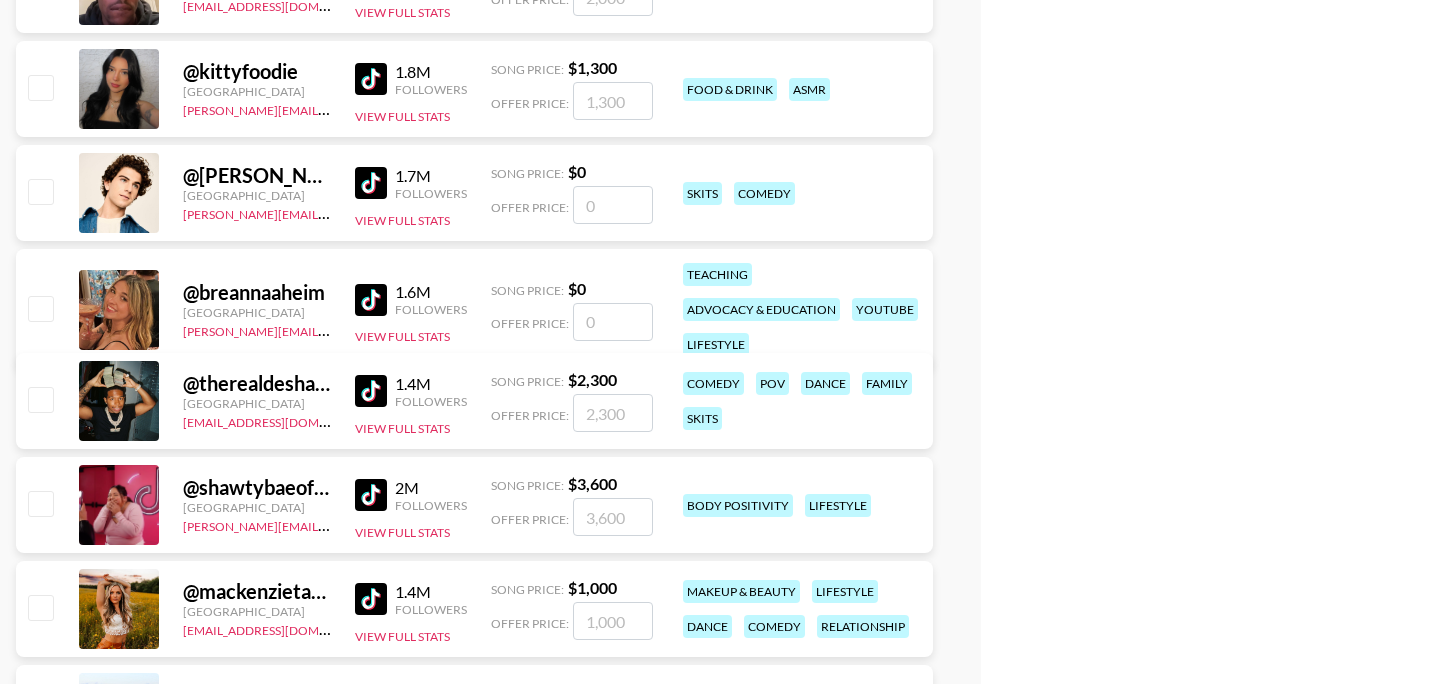 scroll, scrollTop: 745, scrollLeft: 0, axis: vertical 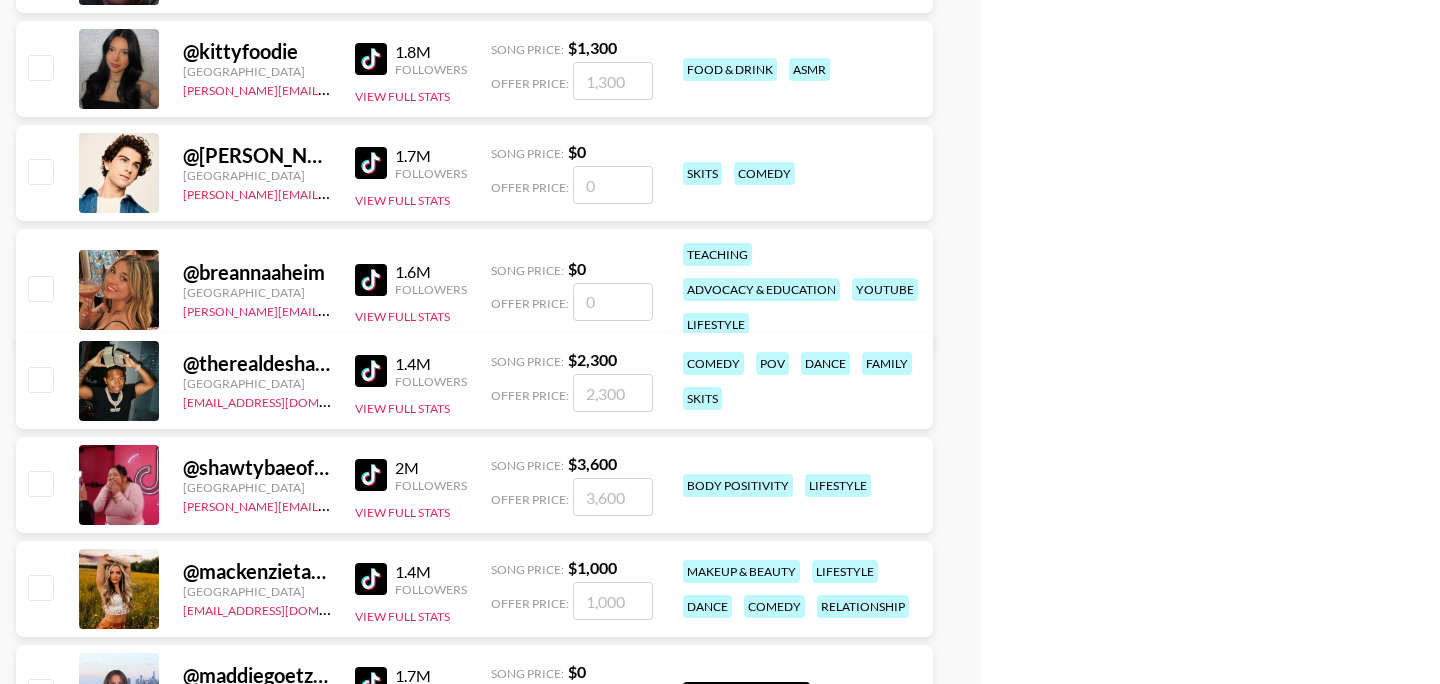 click at bounding box center (371, 371) 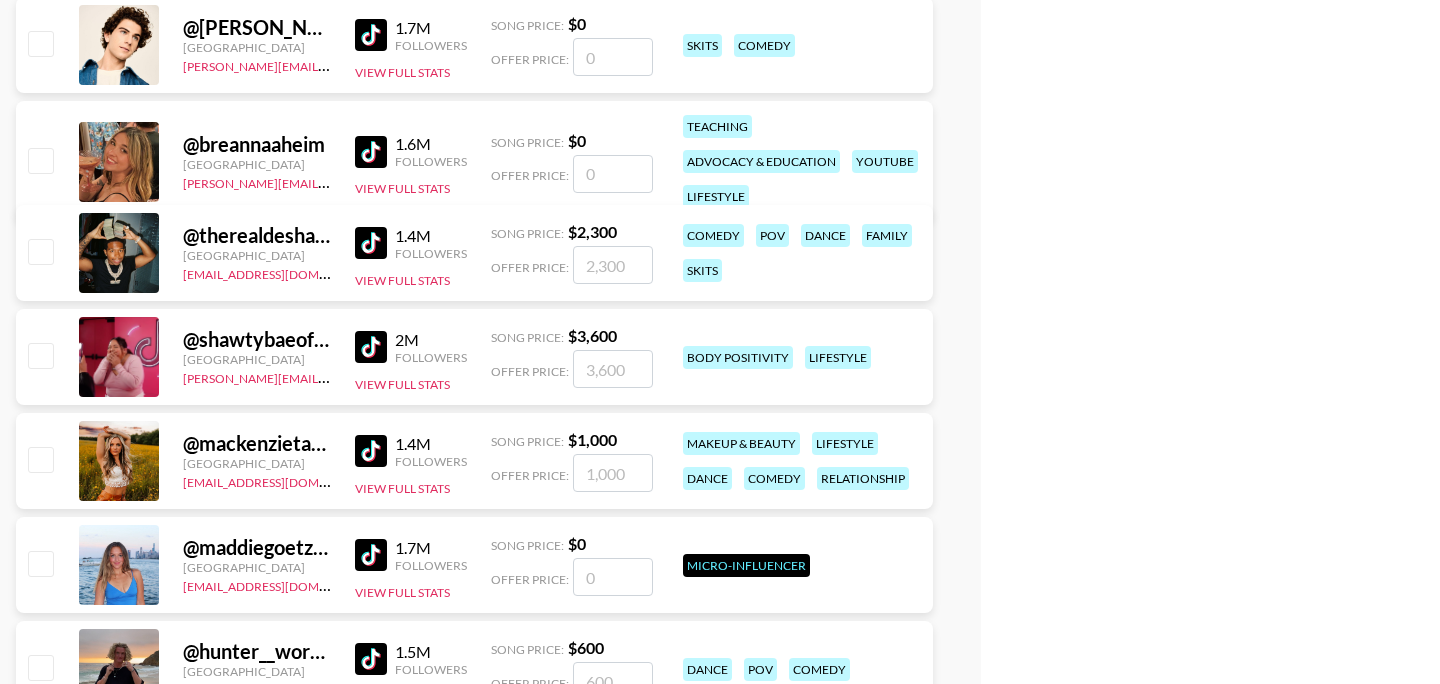 scroll, scrollTop: 887, scrollLeft: 0, axis: vertical 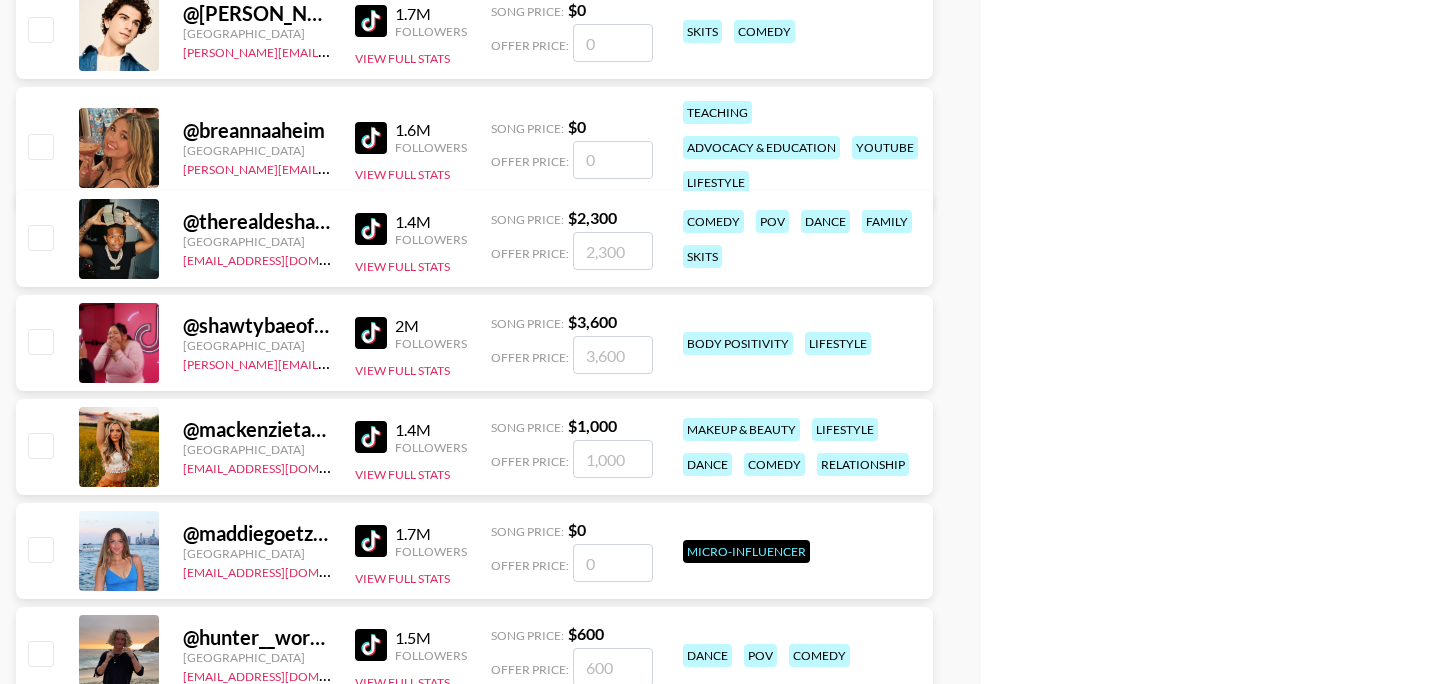 click at bounding box center (371, 437) 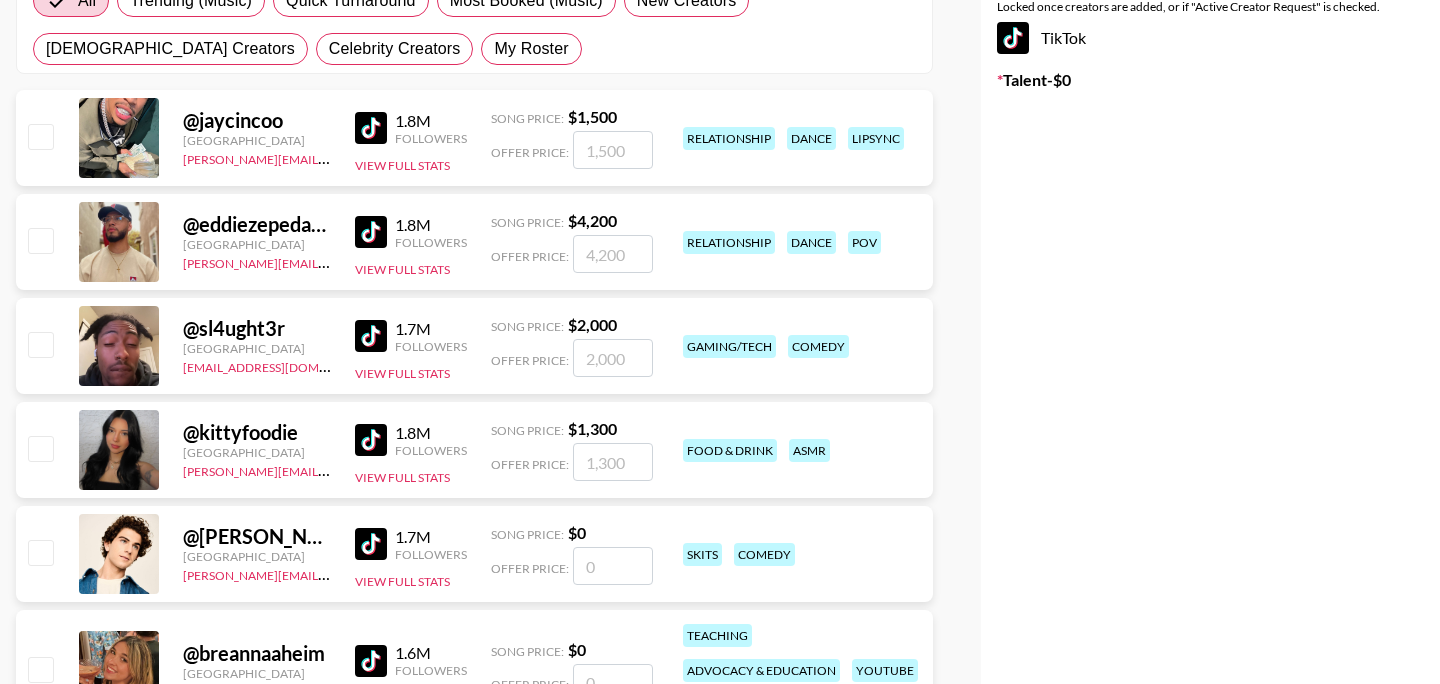 scroll, scrollTop: 0, scrollLeft: 0, axis: both 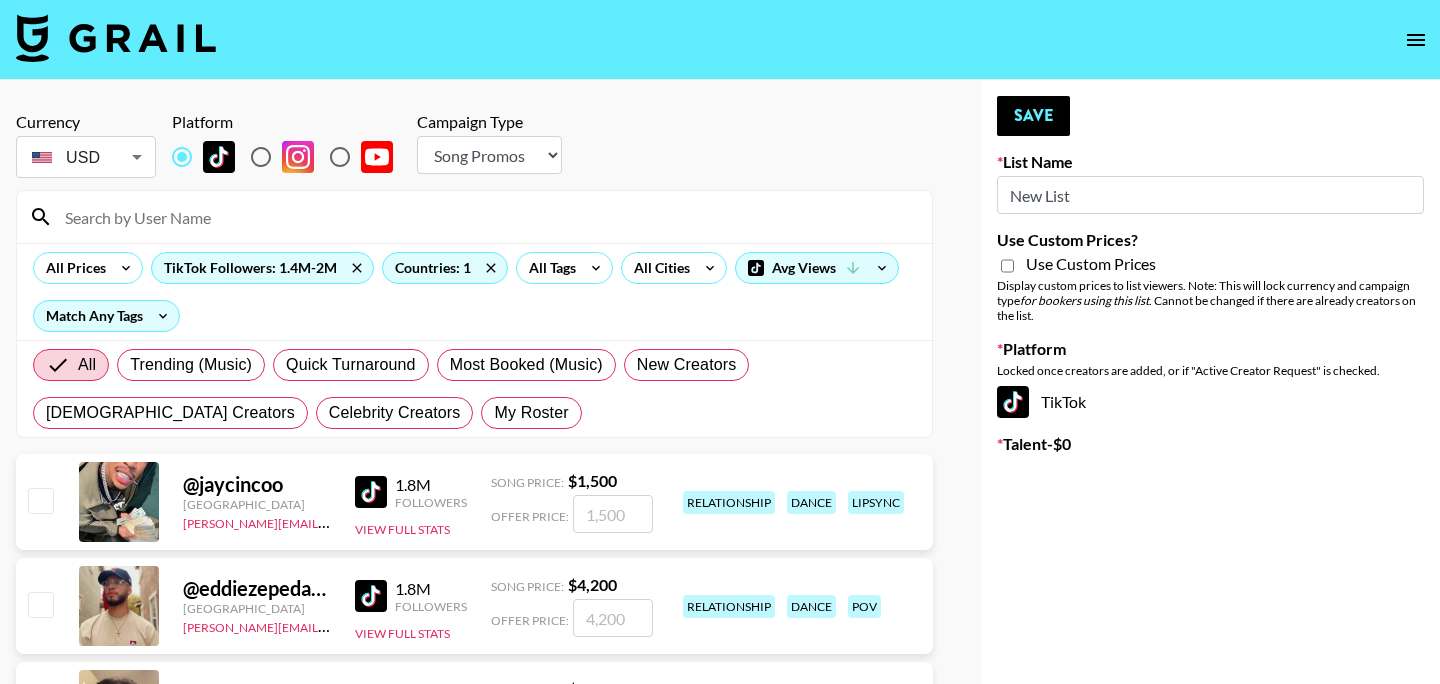 click 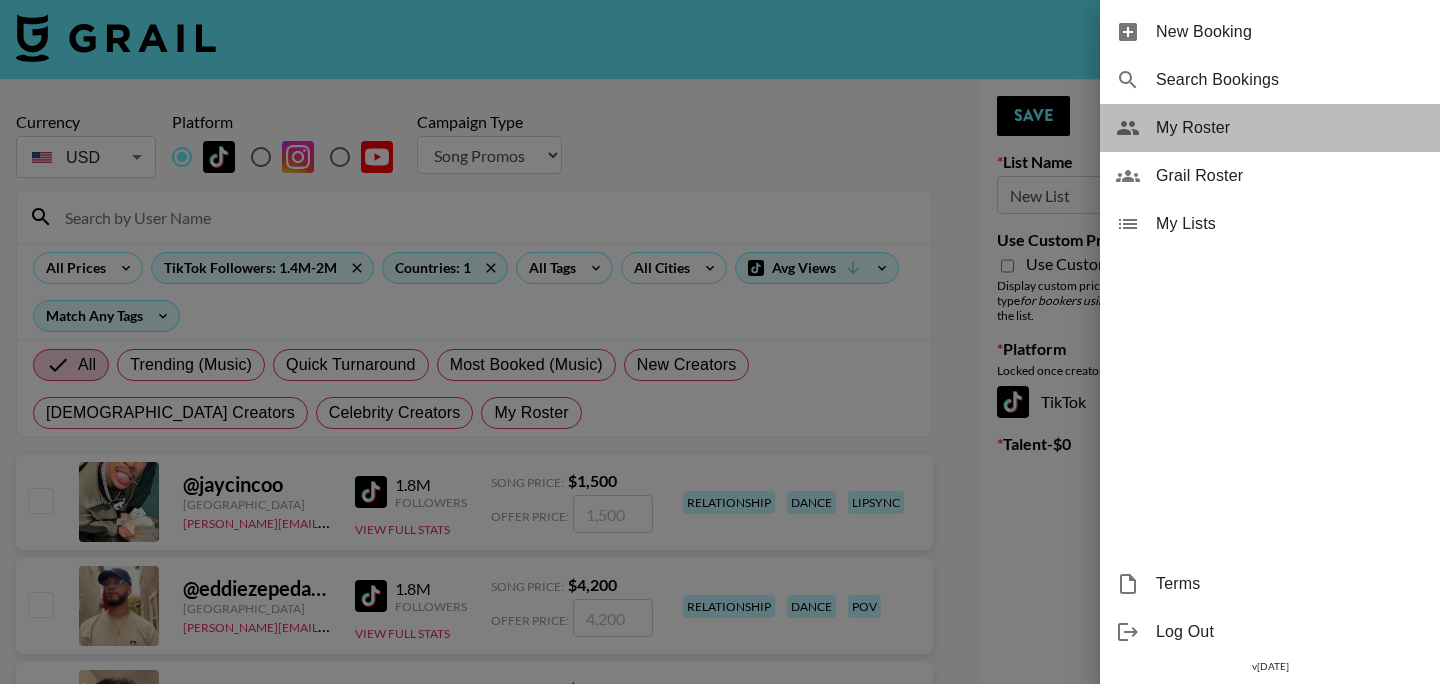 click on "My Roster" at bounding box center [1290, 128] 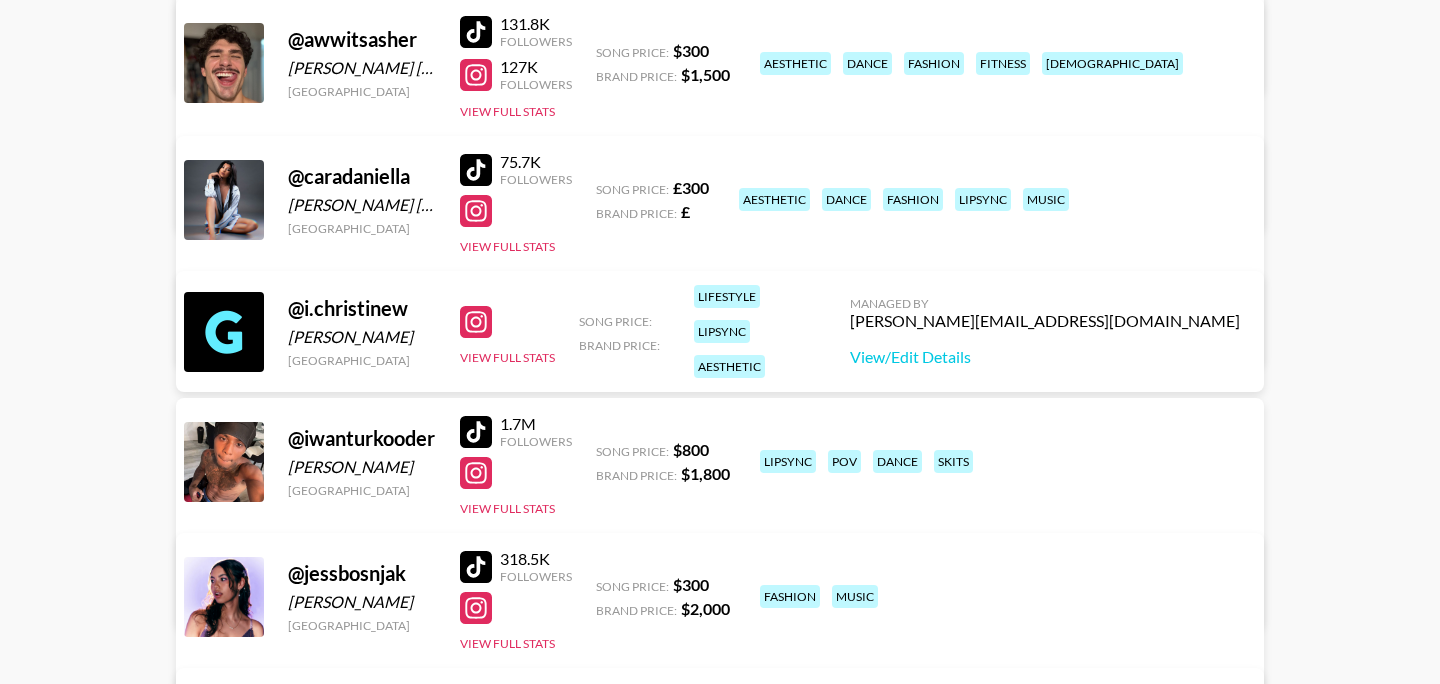scroll, scrollTop: 517, scrollLeft: 0, axis: vertical 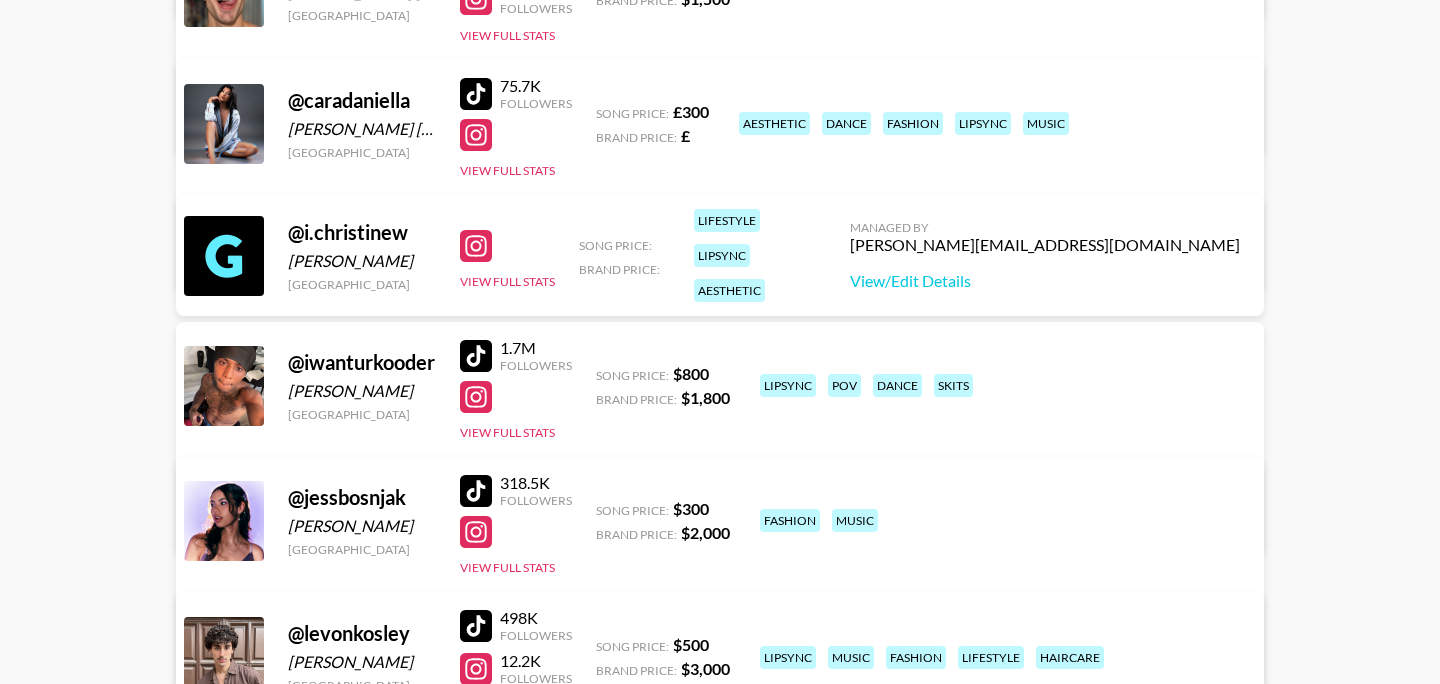 click on "View/Edit Details" at bounding box center (407, 518) 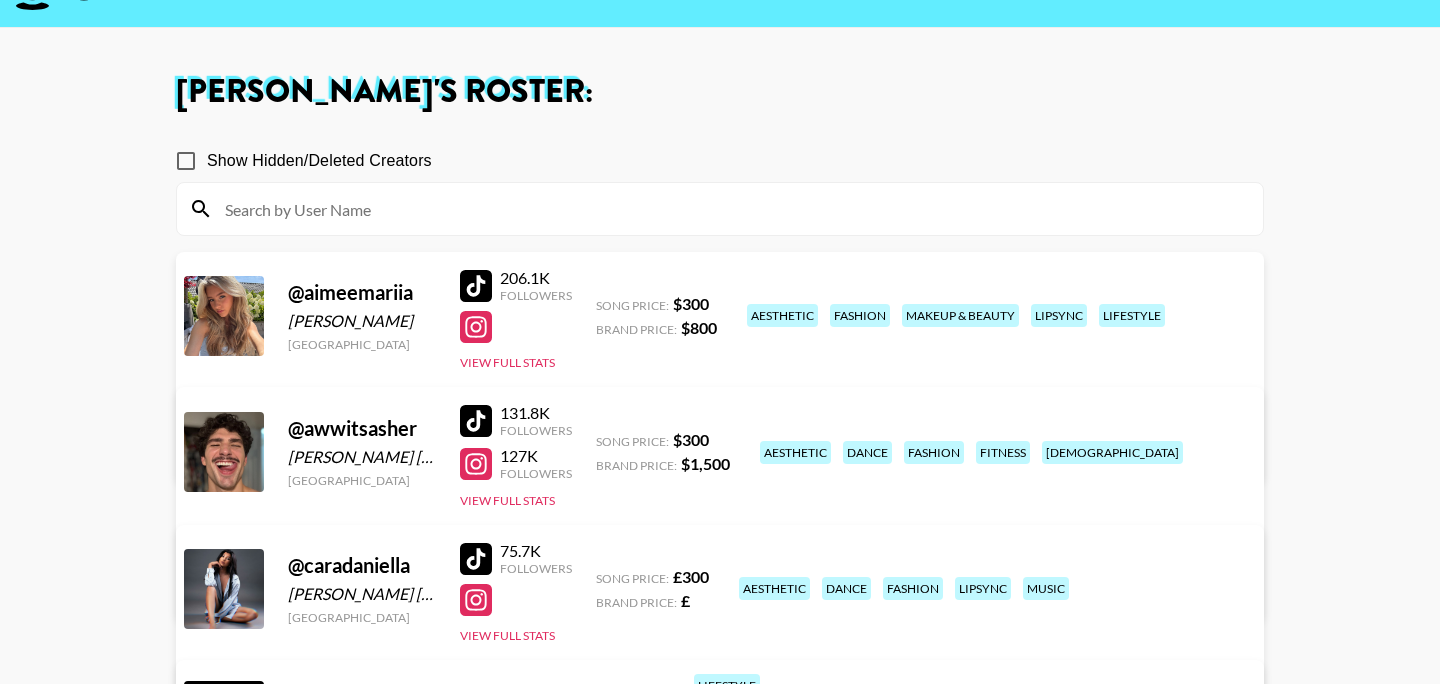 scroll, scrollTop: 35, scrollLeft: 0, axis: vertical 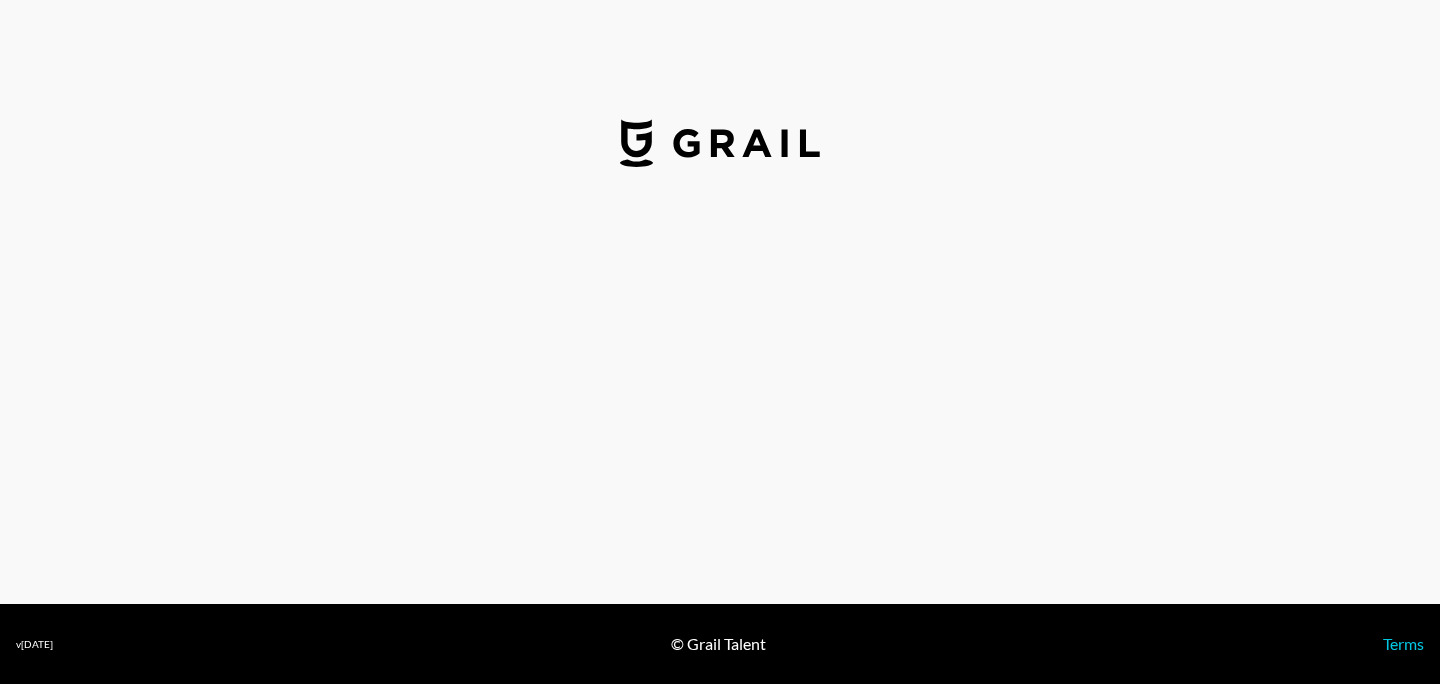 select on "USD" 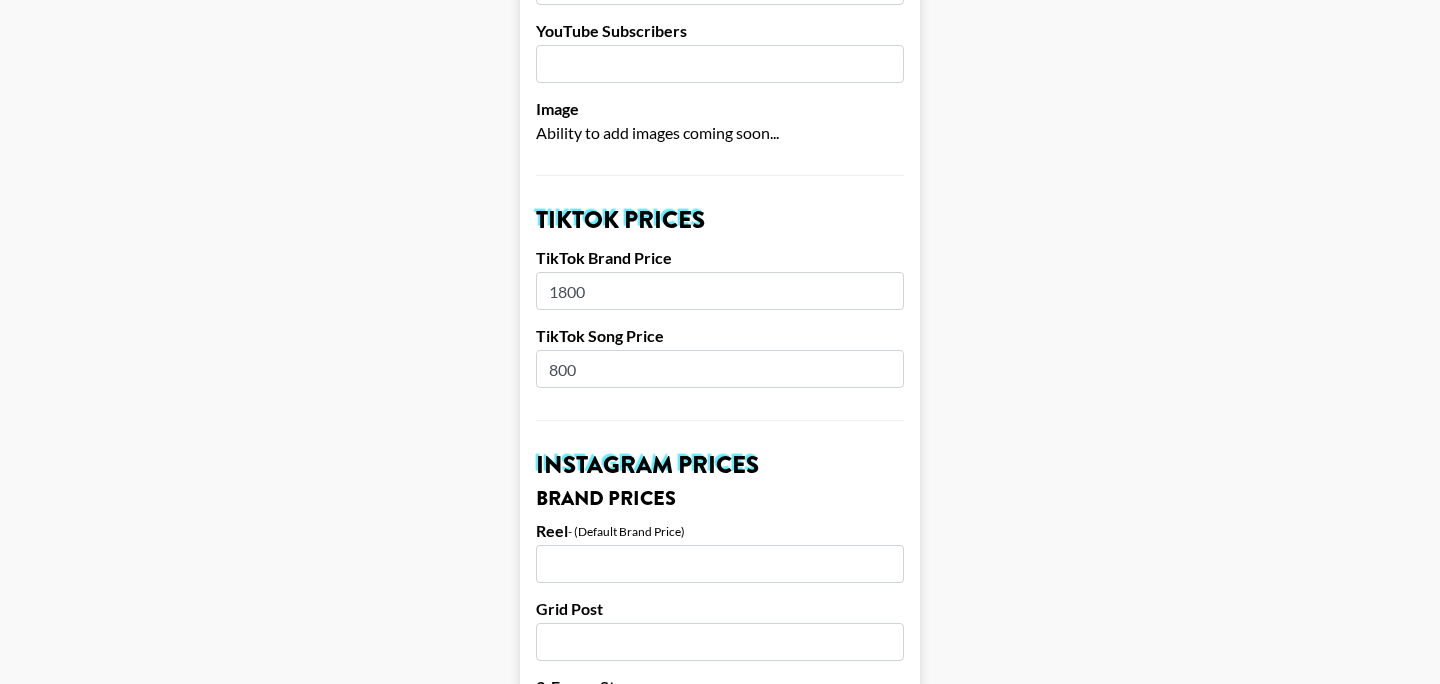 scroll, scrollTop: 562, scrollLeft: 0, axis: vertical 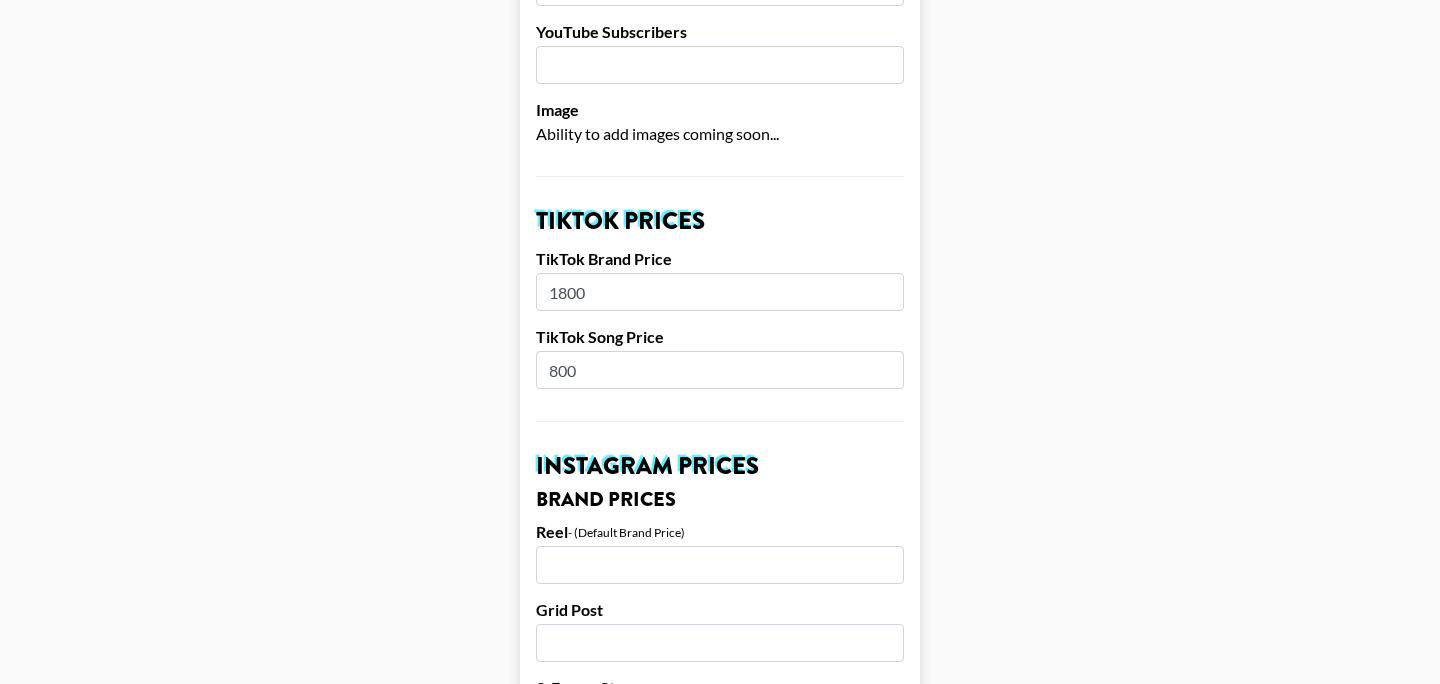 drag, startPoint x: 589, startPoint y: 267, endPoint x: 514, endPoint y: 263, distance: 75.10659 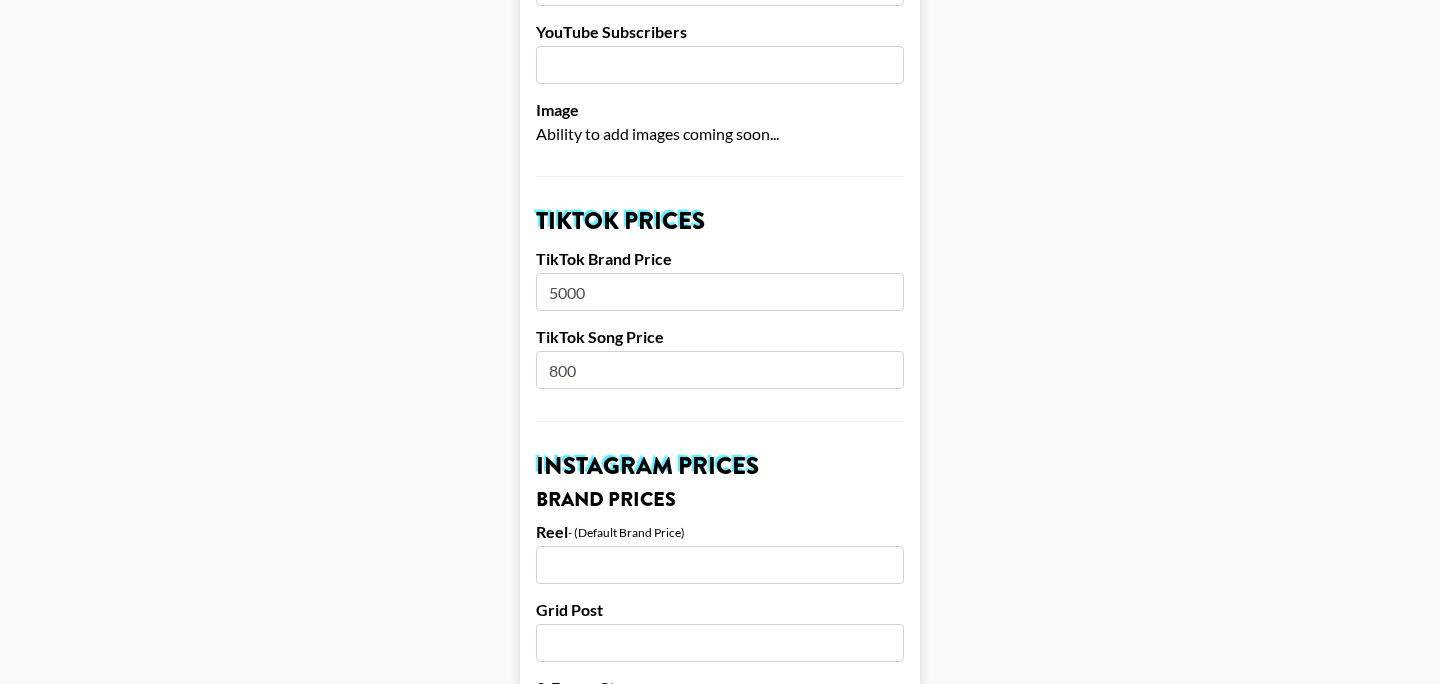 type on "5000" 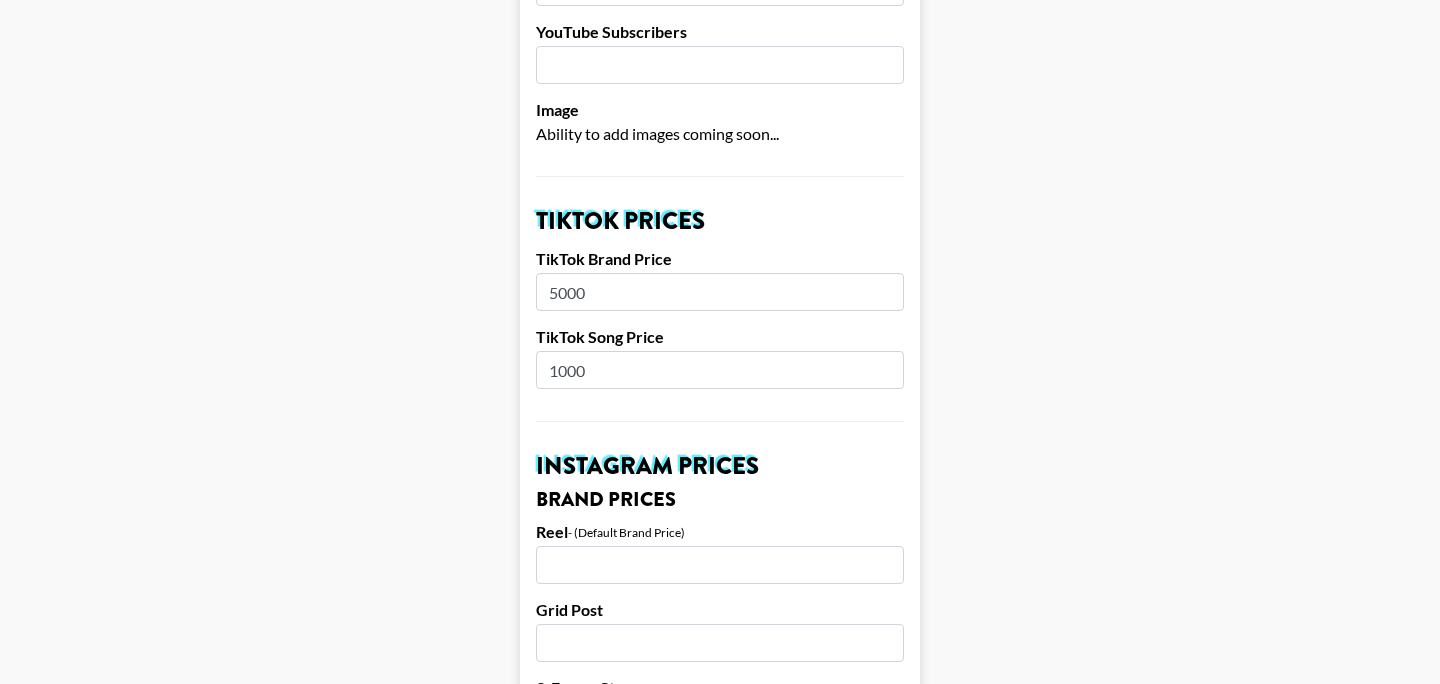 type on "1000" 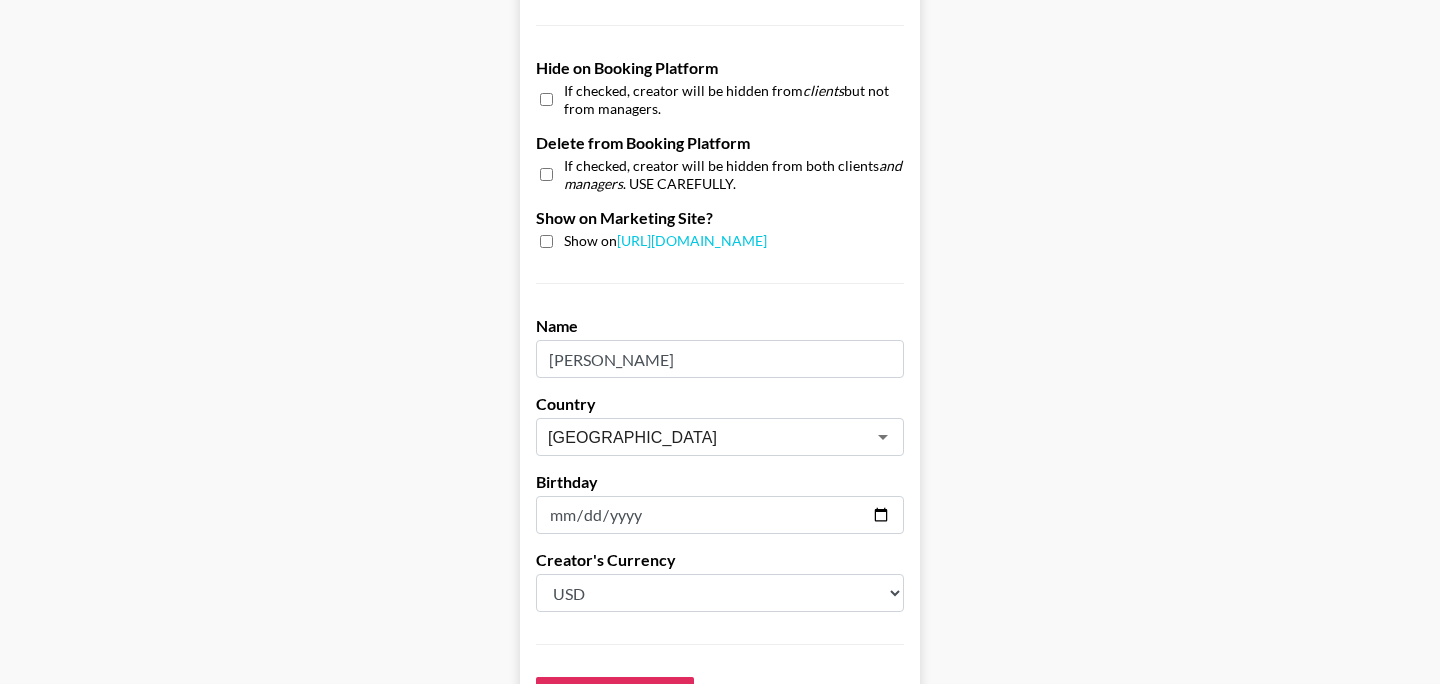 scroll, scrollTop: 2029, scrollLeft: 0, axis: vertical 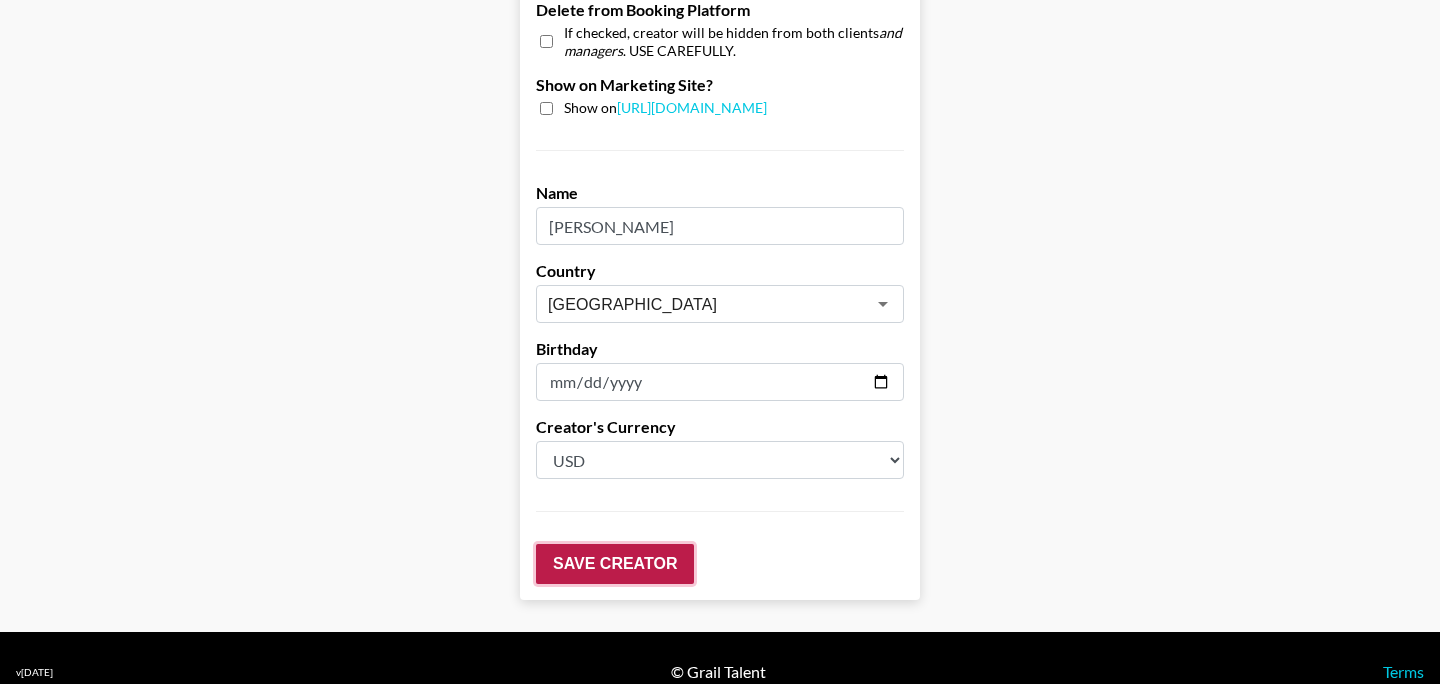 click on "Save Creator" at bounding box center [615, 564] 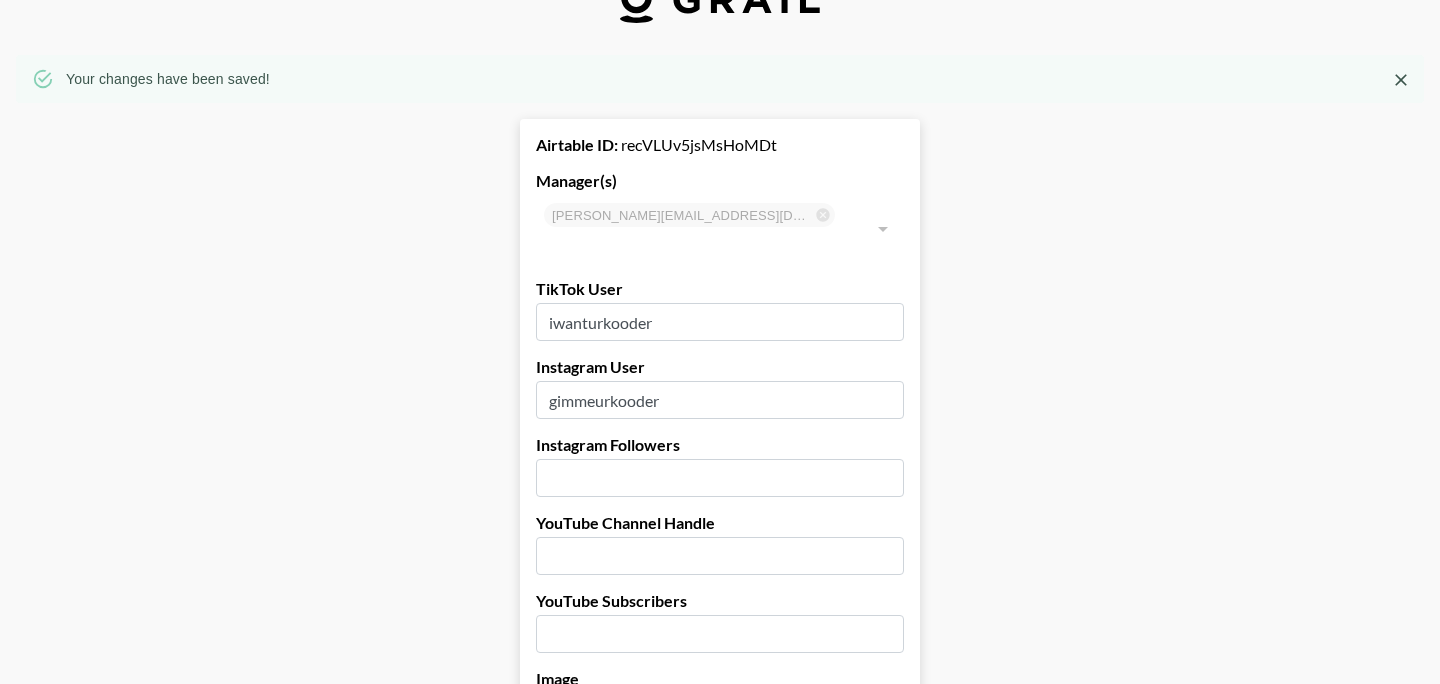 scroll, scrollTop: 0, scrollLeft: 0, axis: both 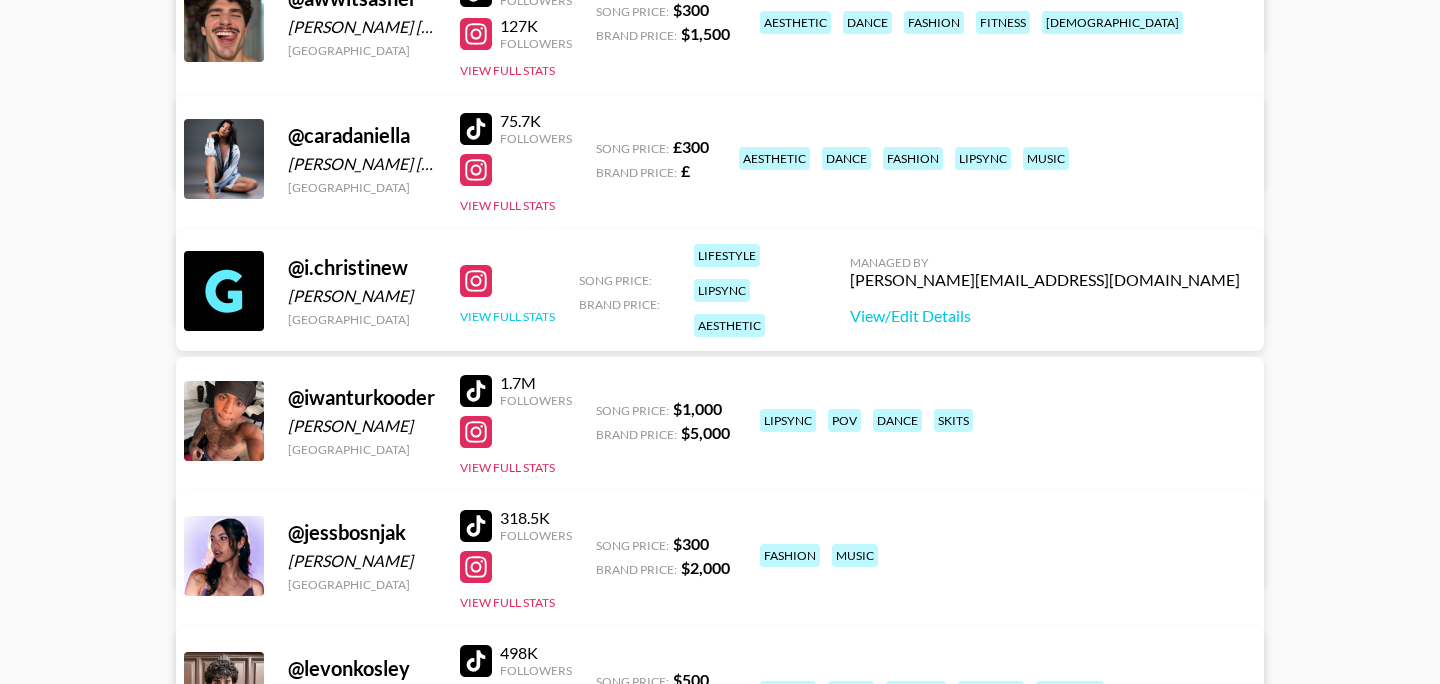 click on "View Full Stats" at bounding box center [507, 316] 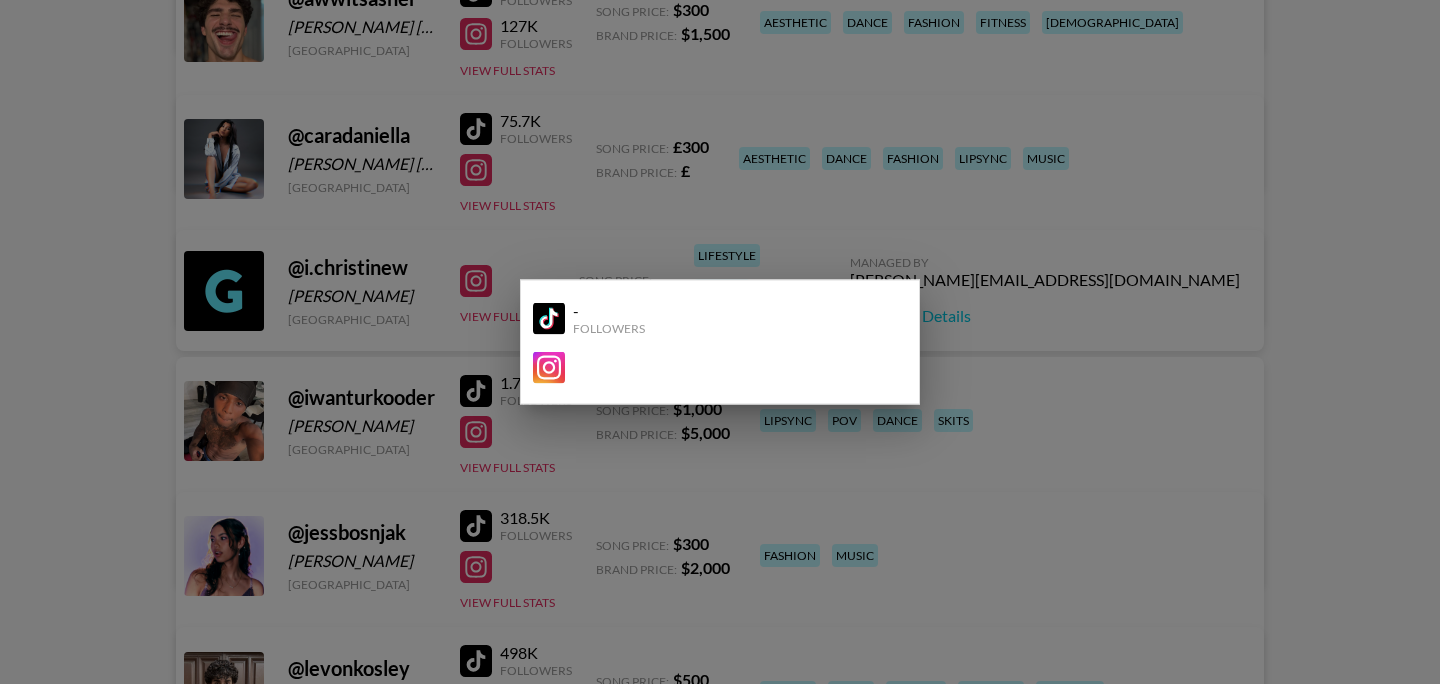 click at bounding box center (720, 342) 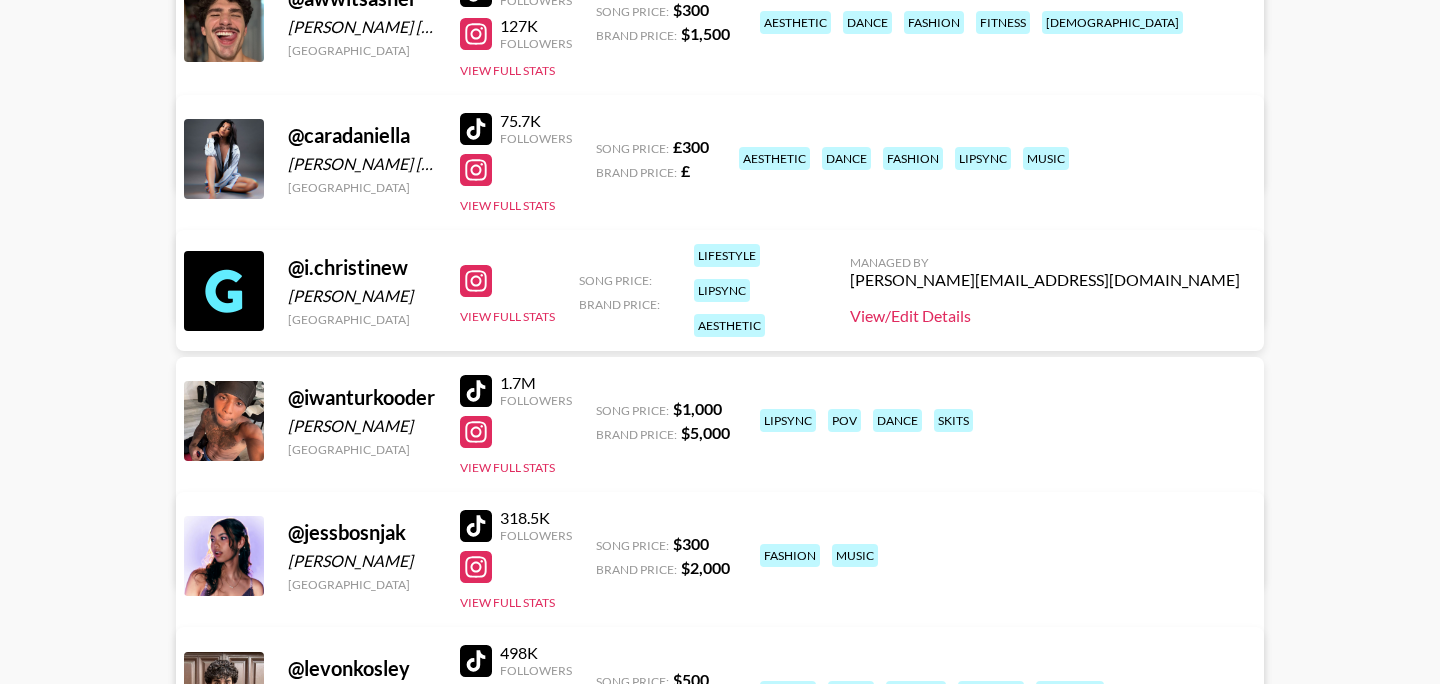 click on "View/Edit Details" at bounding box center (1045, 316) 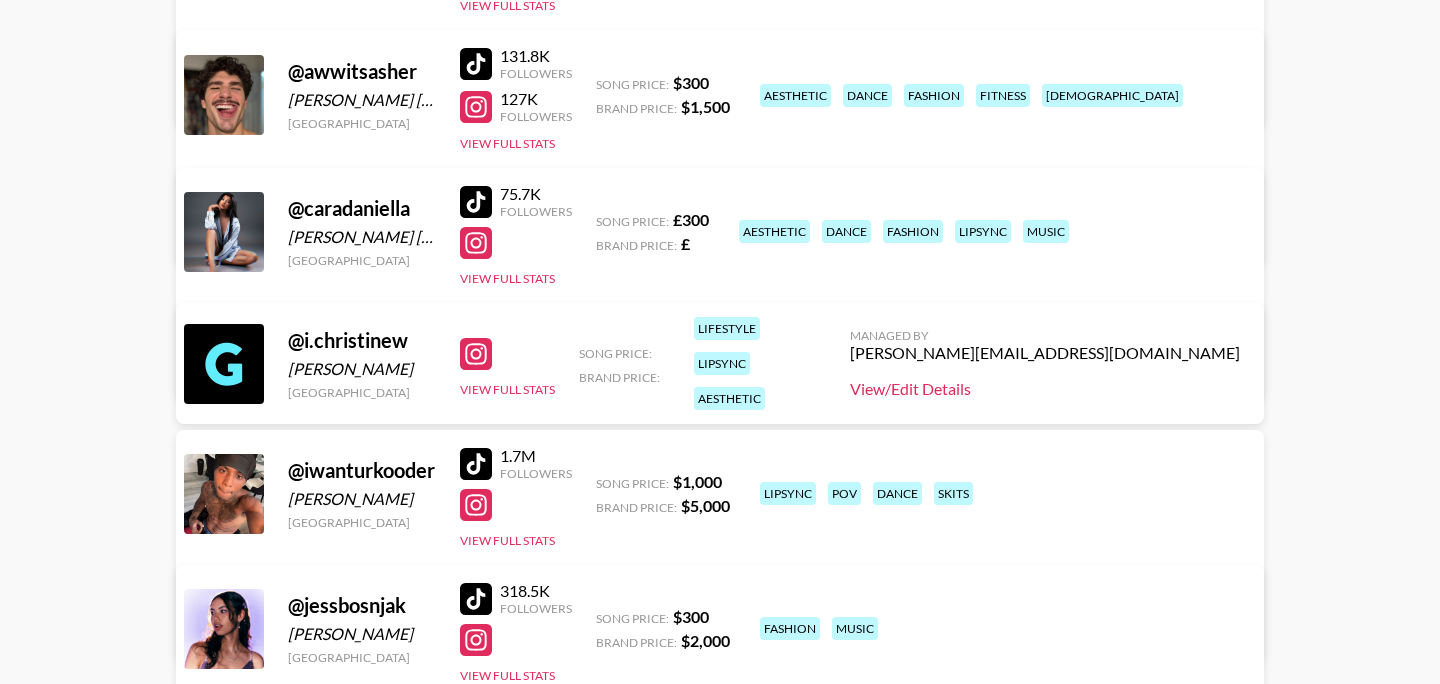 scroll, scrollTop: 0, scrollLeft: 0, axis: both 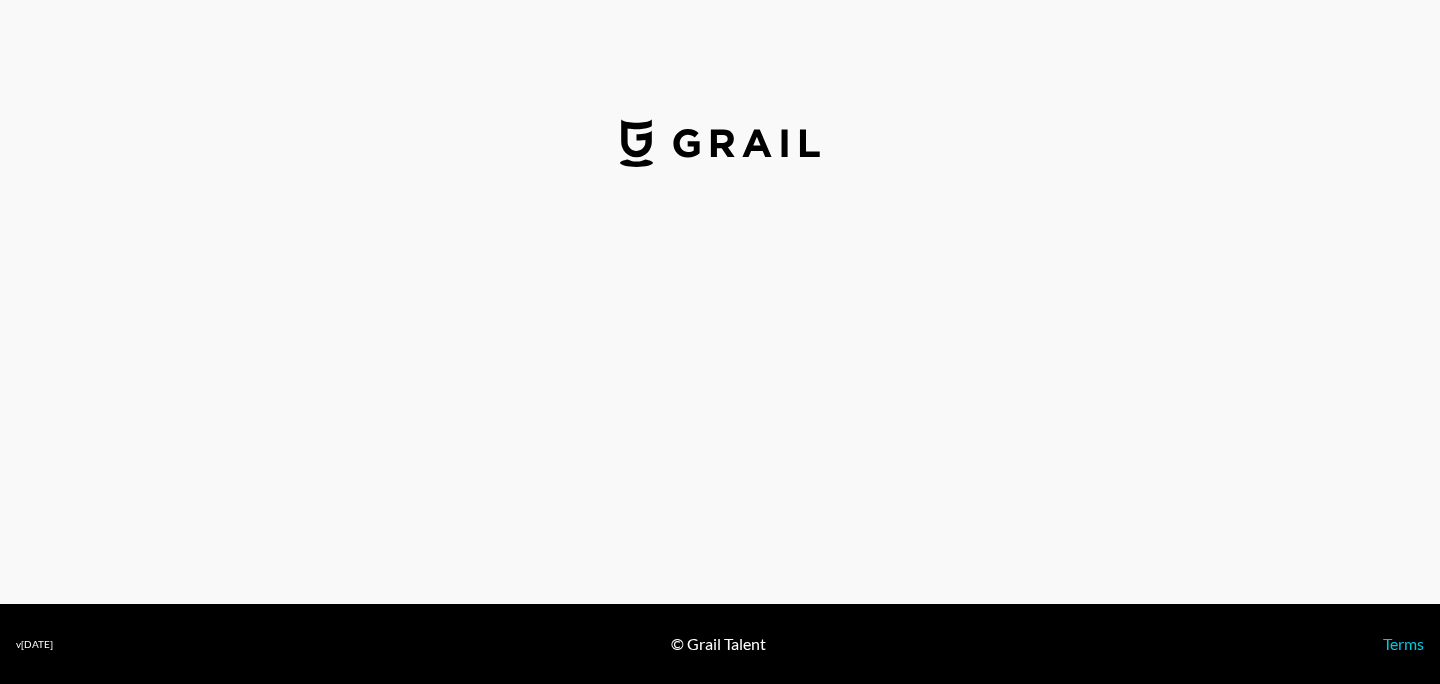 select on "USD" 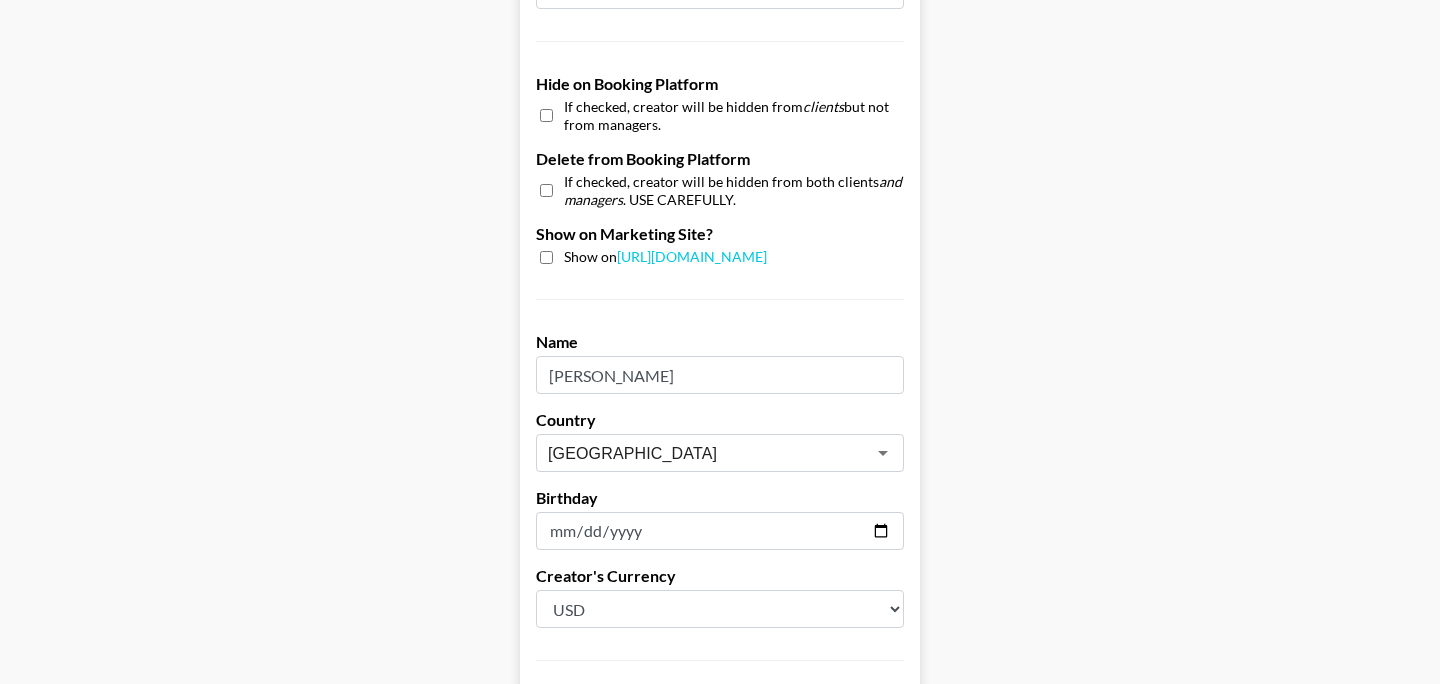 scroll, scrollTop: 2029, scrollLeft: 0, axis: vertical 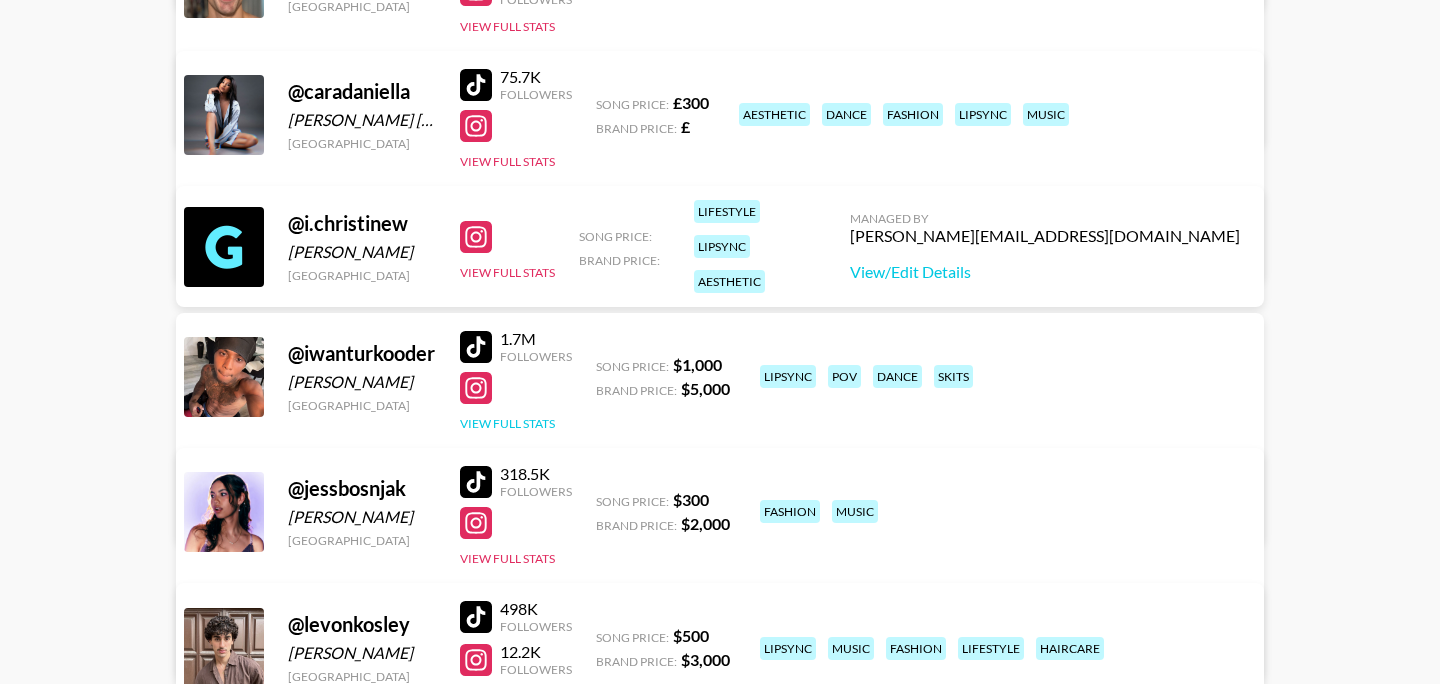 click on "View Full Stats" at bounding box center (507, 423) 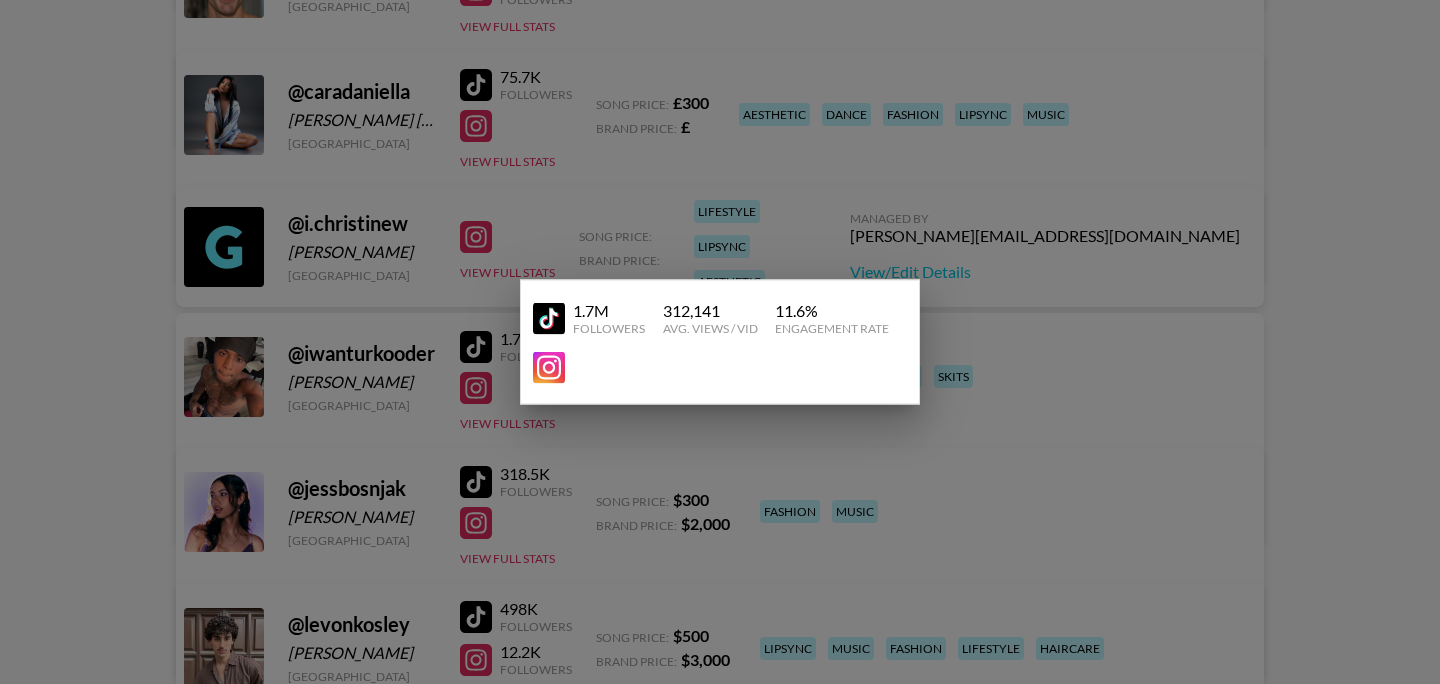 click at bounding box center (720, 342) 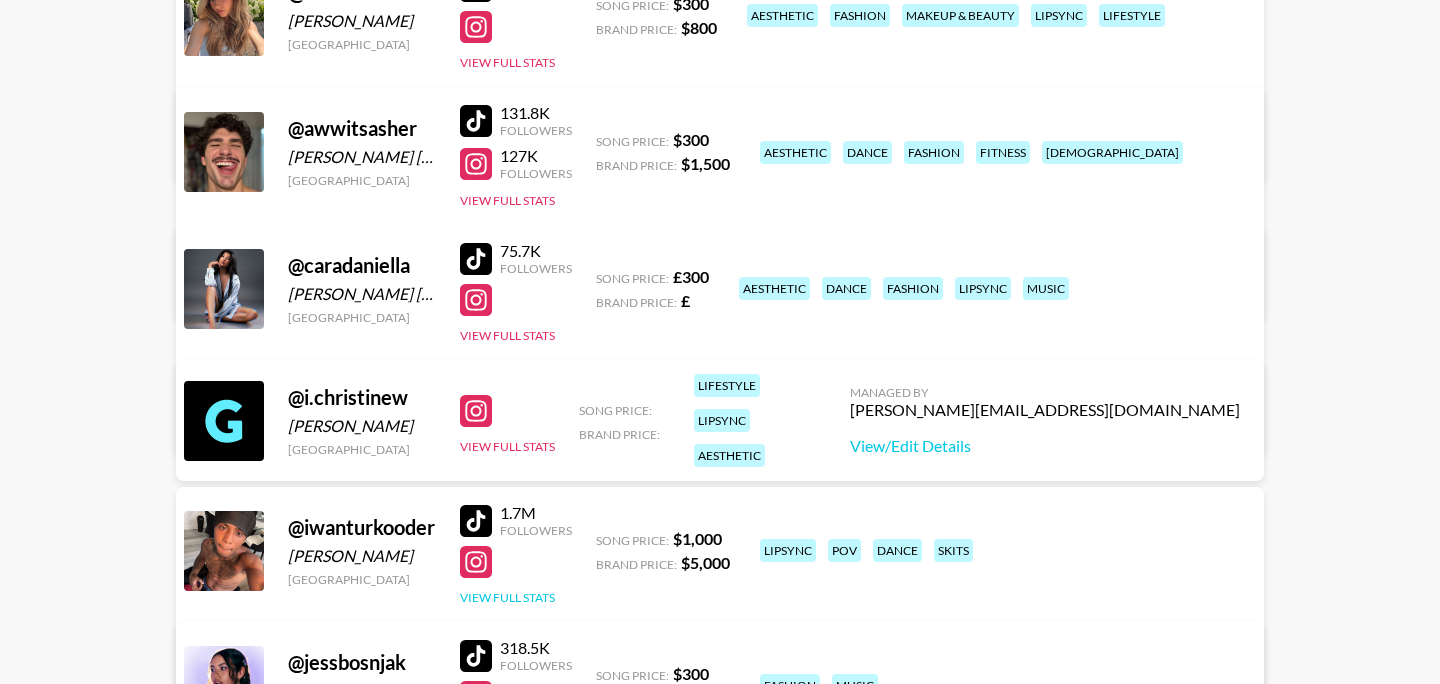 scroll, scrollTop: 359, scrollLeft: 0, axis: vertical 